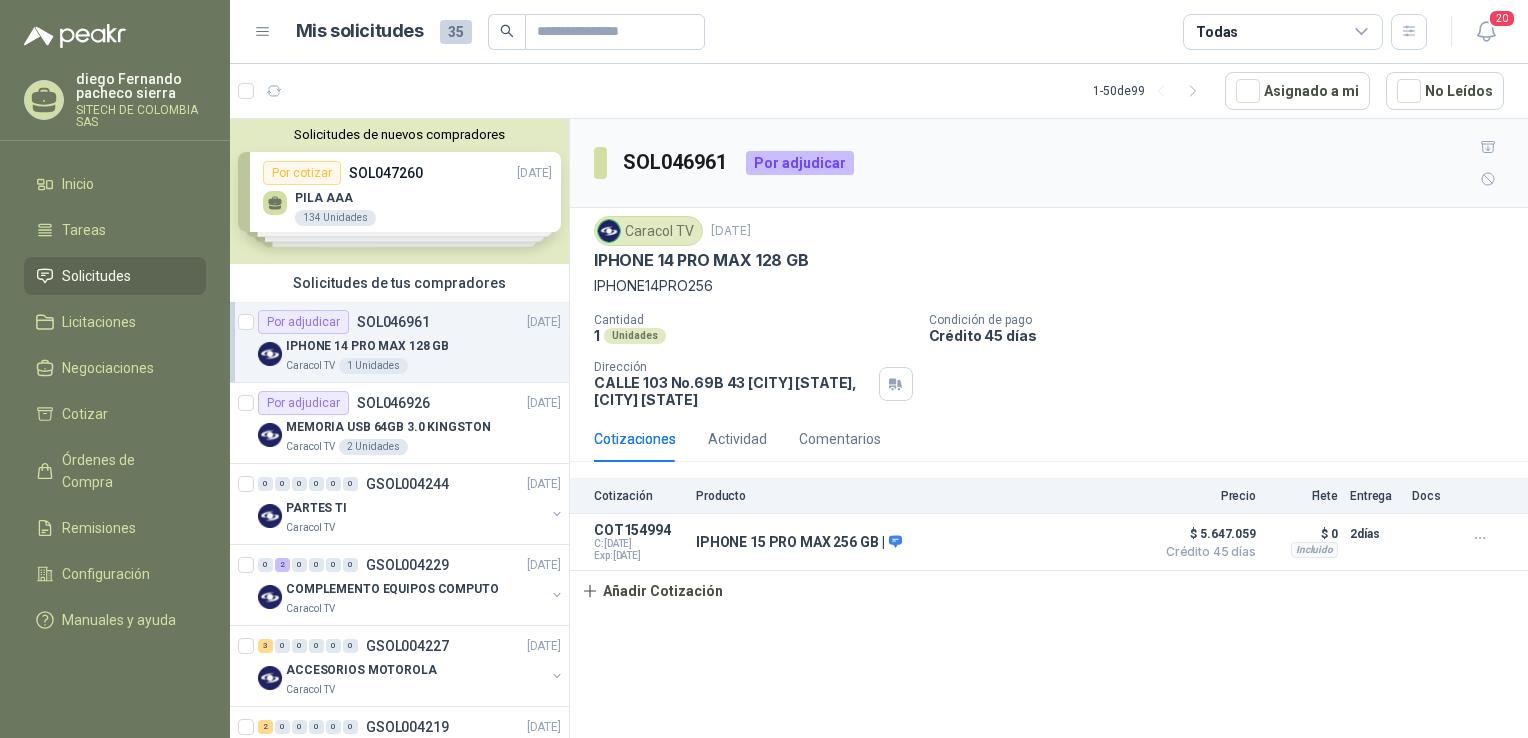 scroll, scrollTop: 0, scrollLeft: 0, axis: both 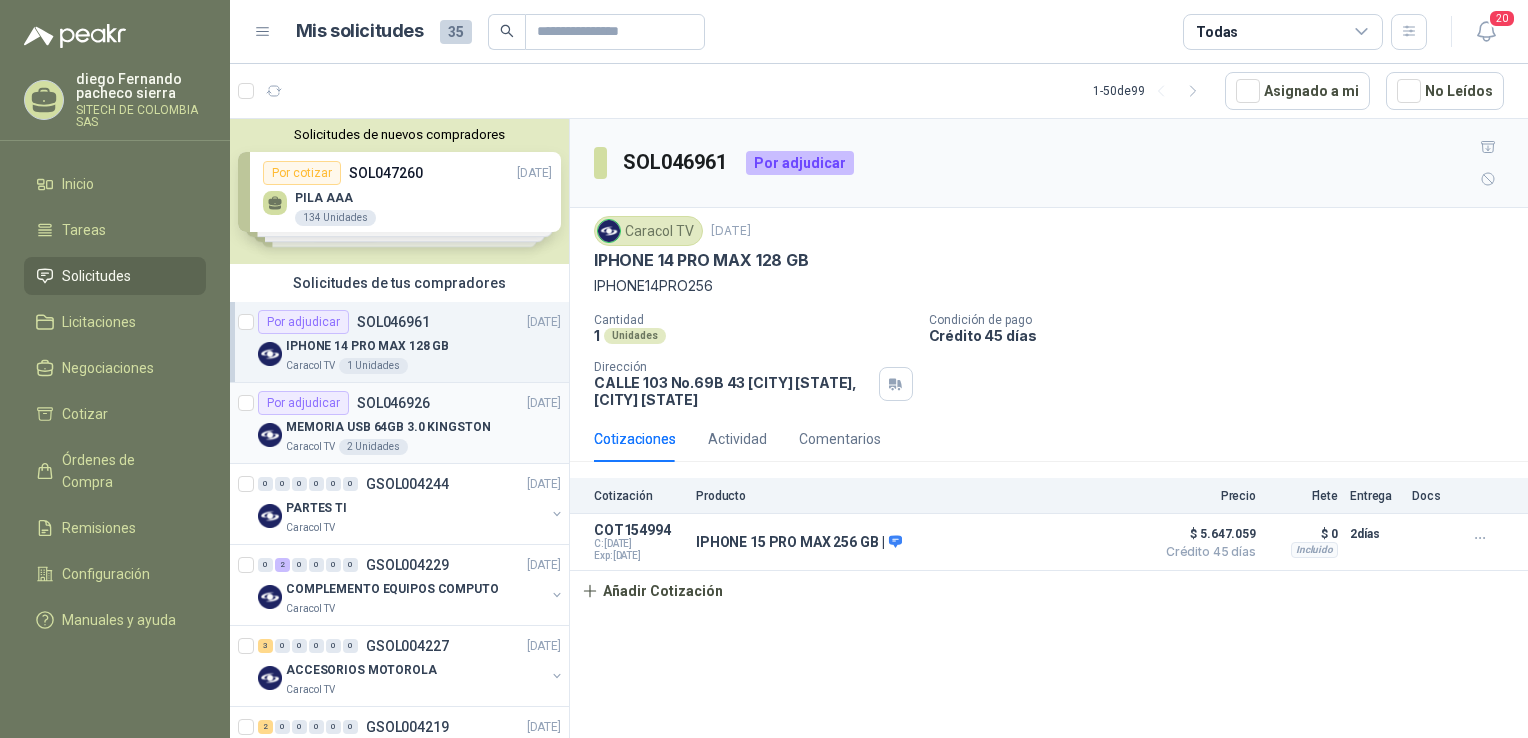 click on "MEMORIA USB 64GB 3.0 KINGSTON" at bounding box center (388, 427) 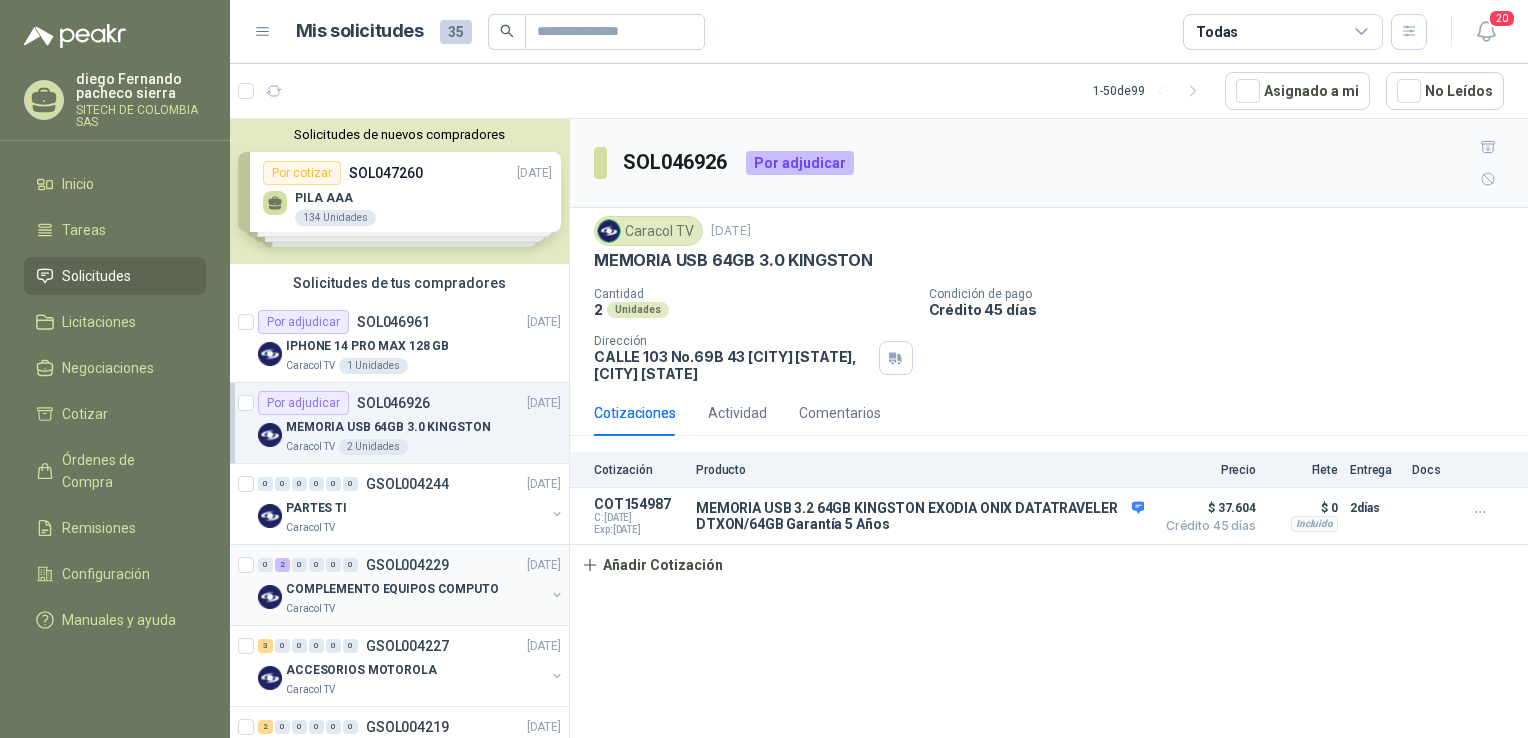 click on "COMPLEMENTO EQUIPOS COMPUTO" at bounding box center [392, 589] 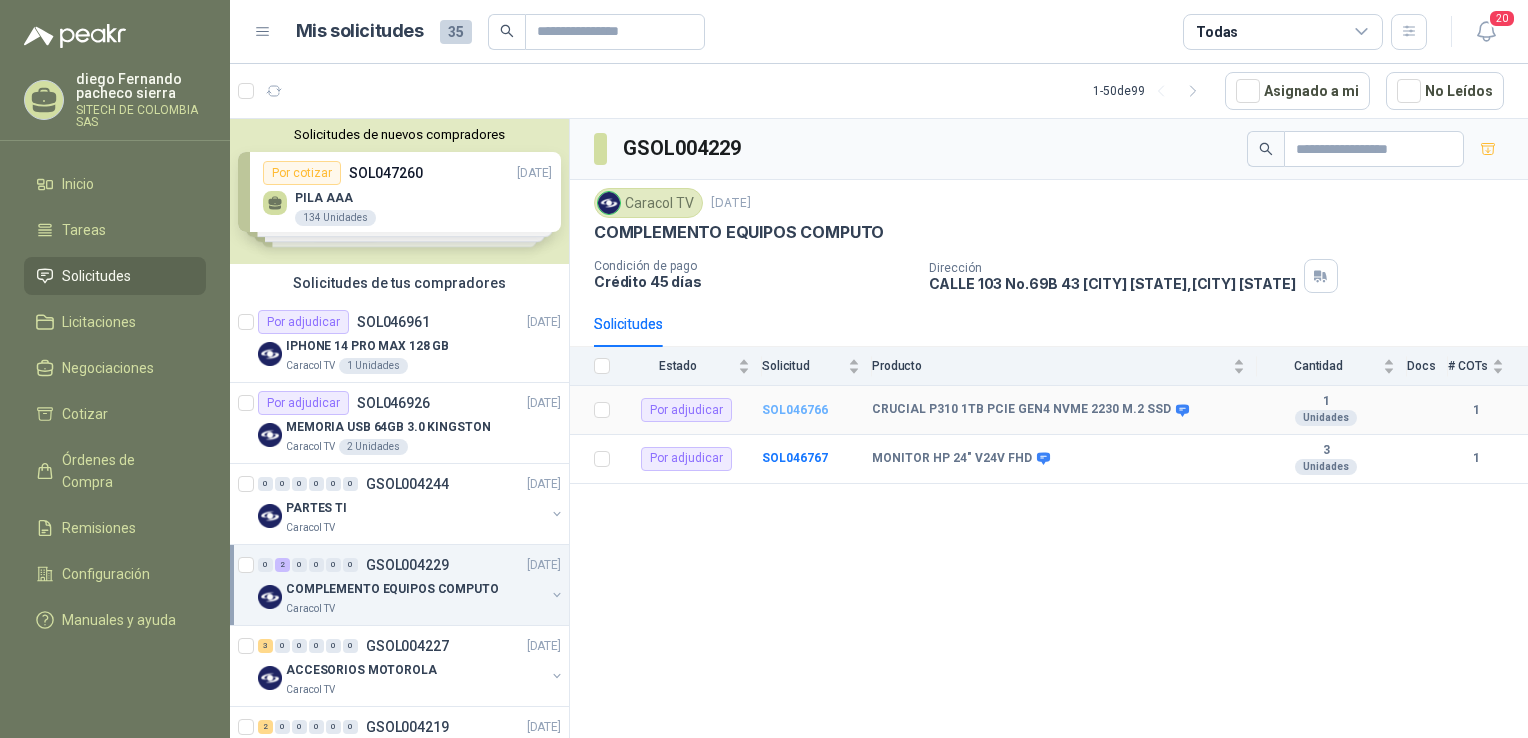 click on "SOL046766" at bounding box center (795, 410) 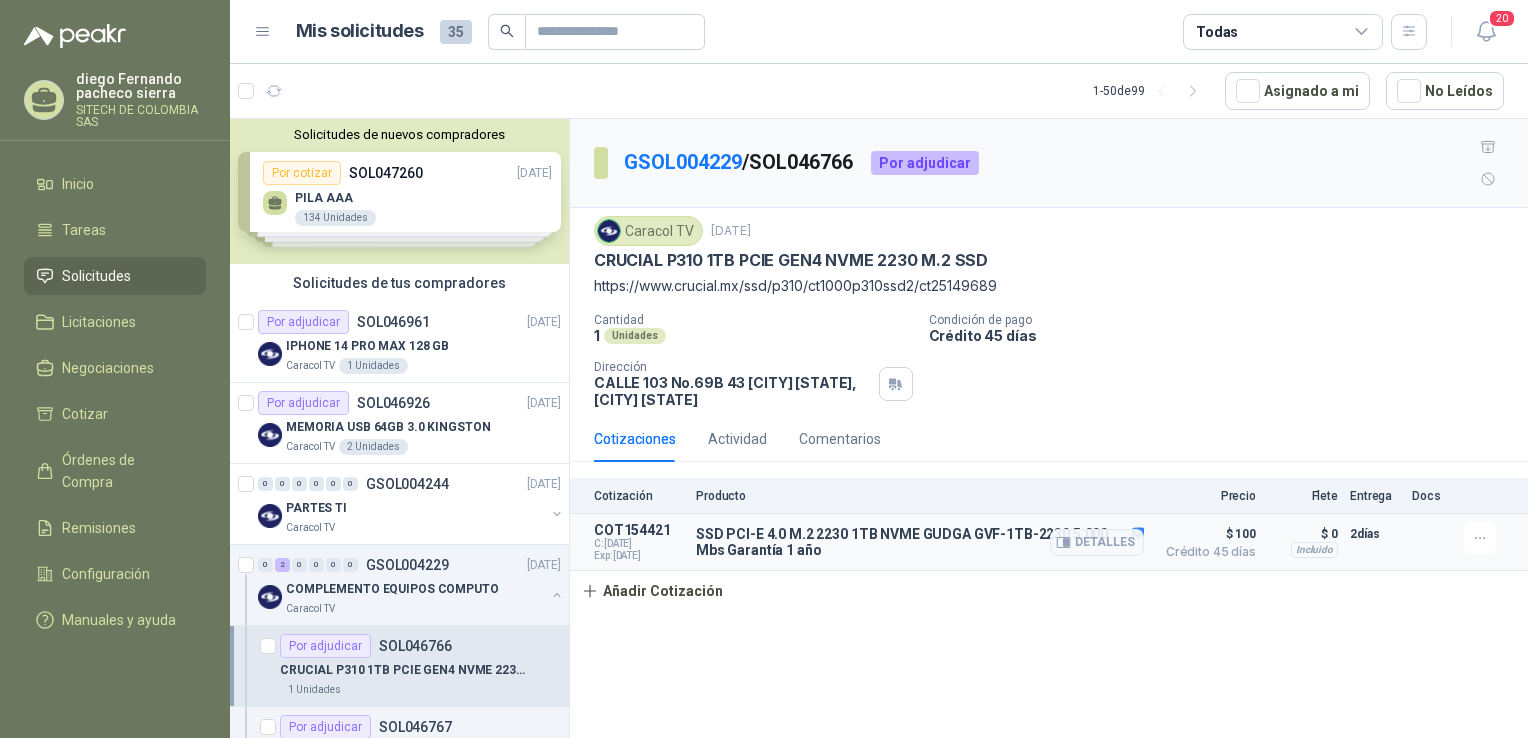 click on "SSD PCI-E 4.0 M.2 2230 1TB NVME GUDGA GVF-1TB-2230 5.000 Mbs Garantía 1 año" at bounding box center [920, 542] 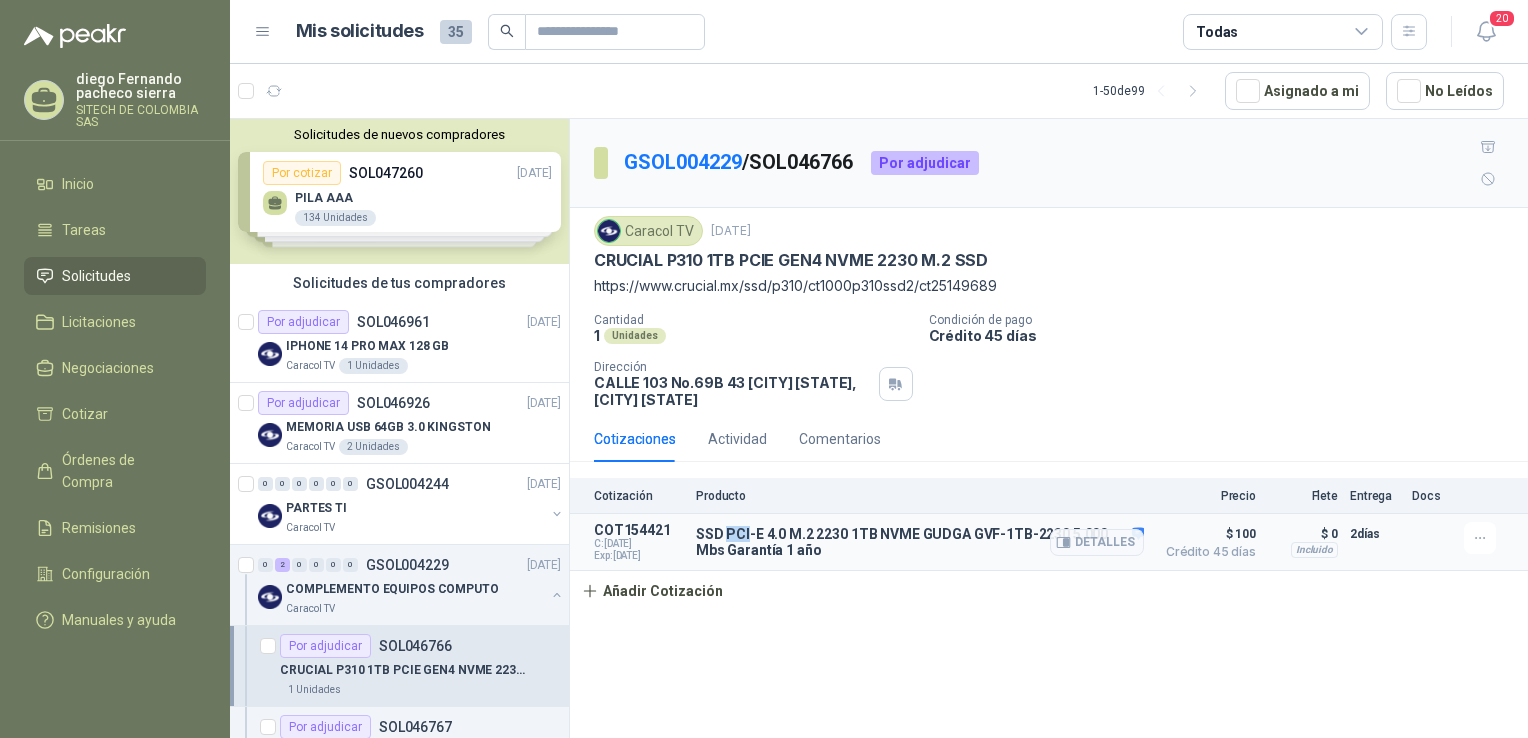 click on "SSD PCI-E 4.0 M.2 2230 1TB NVME GUDGA GVF-1TB-2230 5.000 Mbs Garantía 1 año" at bounding box center [920, 542] 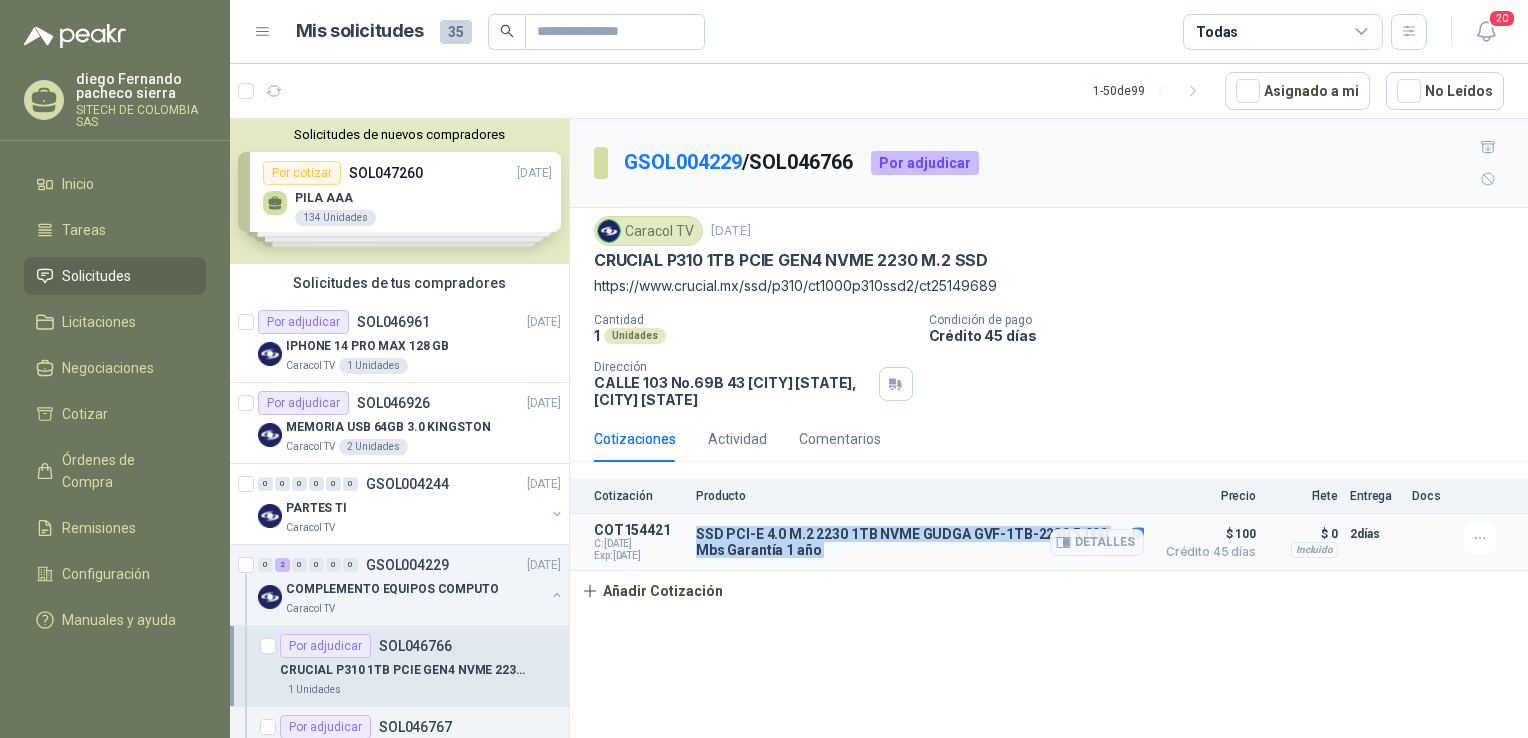 click on "SSD PCI-E 4.0 M.2 2230 1TB NVME GUDGA GVF-1TB-2230 5.000 Mbs Garantía 1 año" at bounding box center [920, 542] 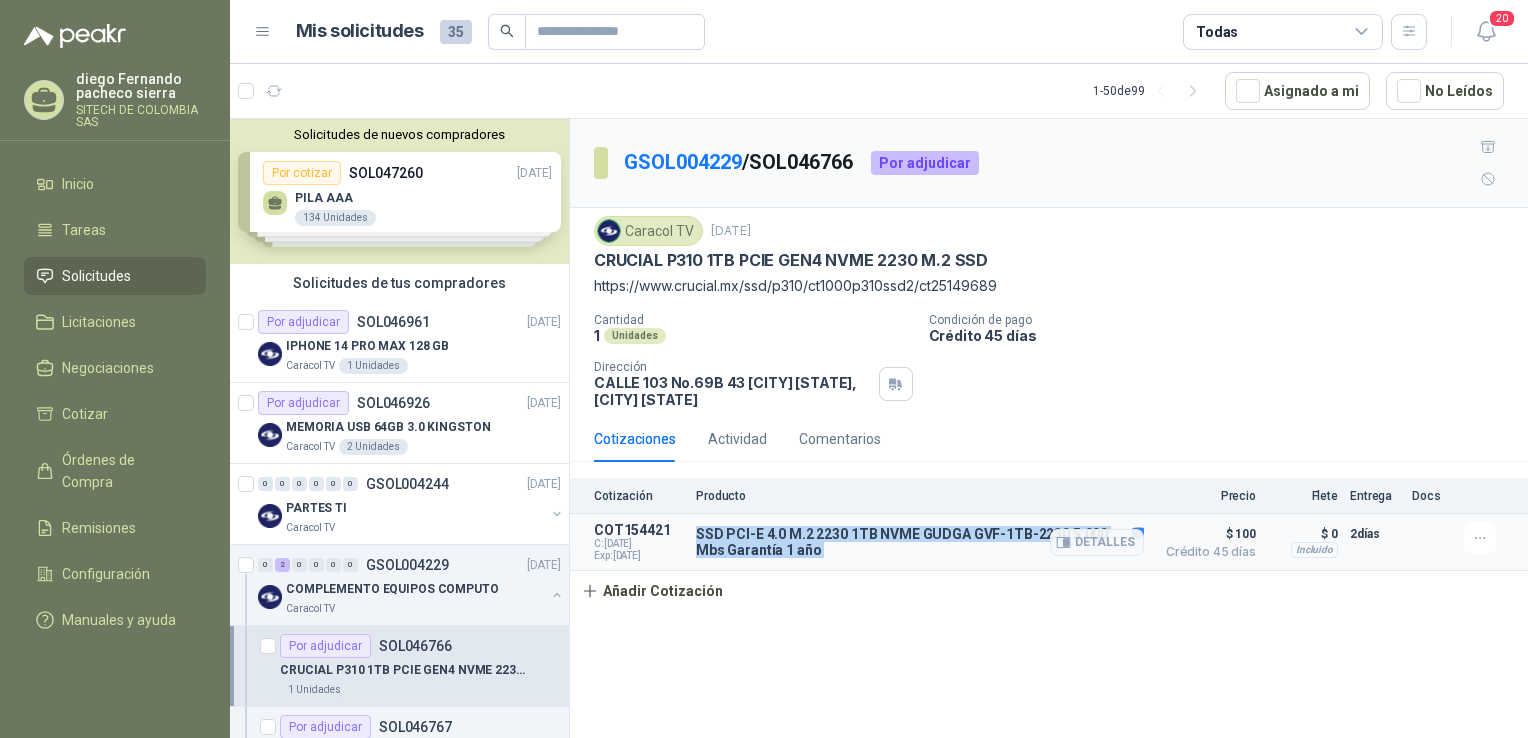 copy on "SSD PCI-E 4.0 M.2 2230 1TB NVME GUDGA GVF-1TB-2230 5.000 Mbs Garantía 1 año" 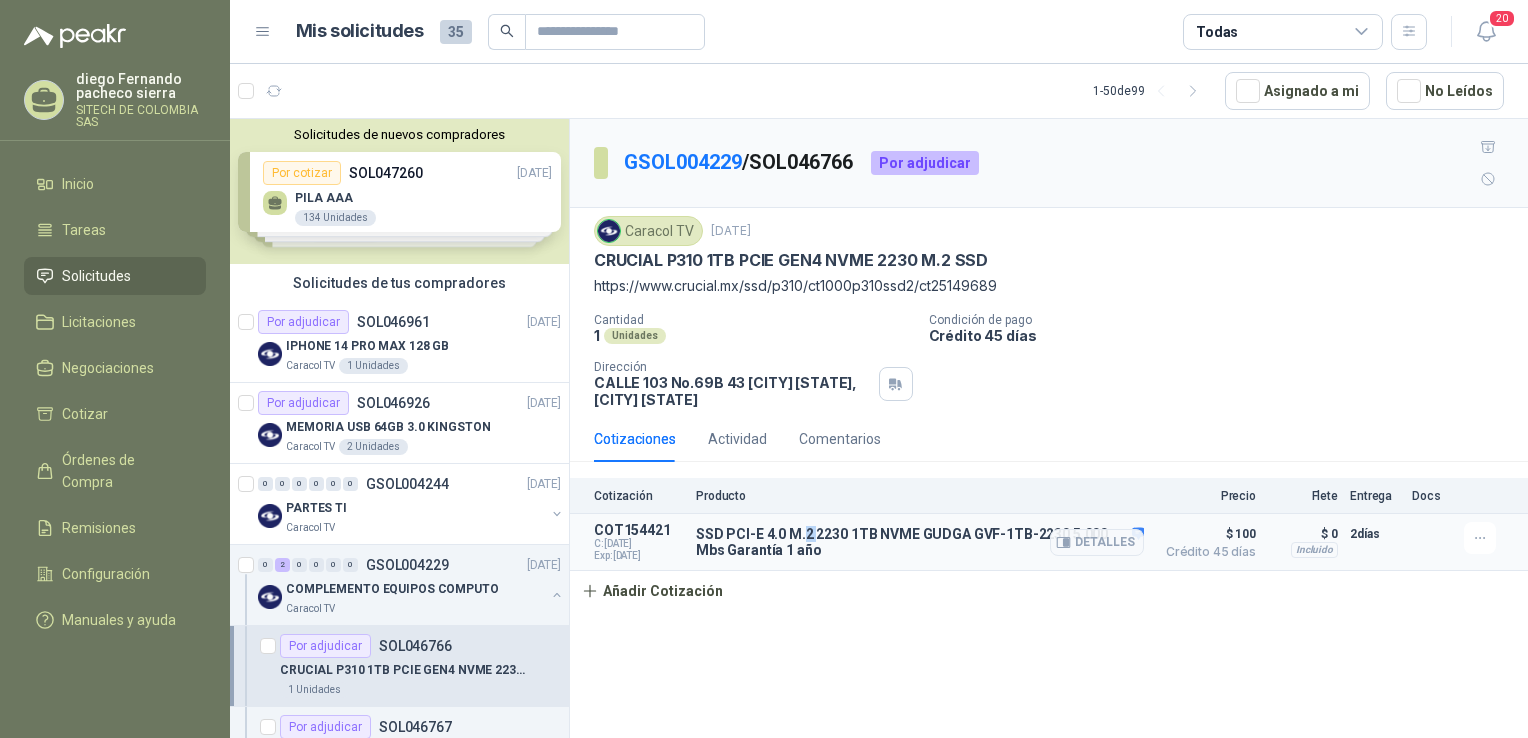 click on "SSD PCI-E 4.0 M.2 2230 1TB NVME GUDGA GVF-1TB-2230 5.000 Mbs Garantía 1 año" at bounding box center [920, 542] 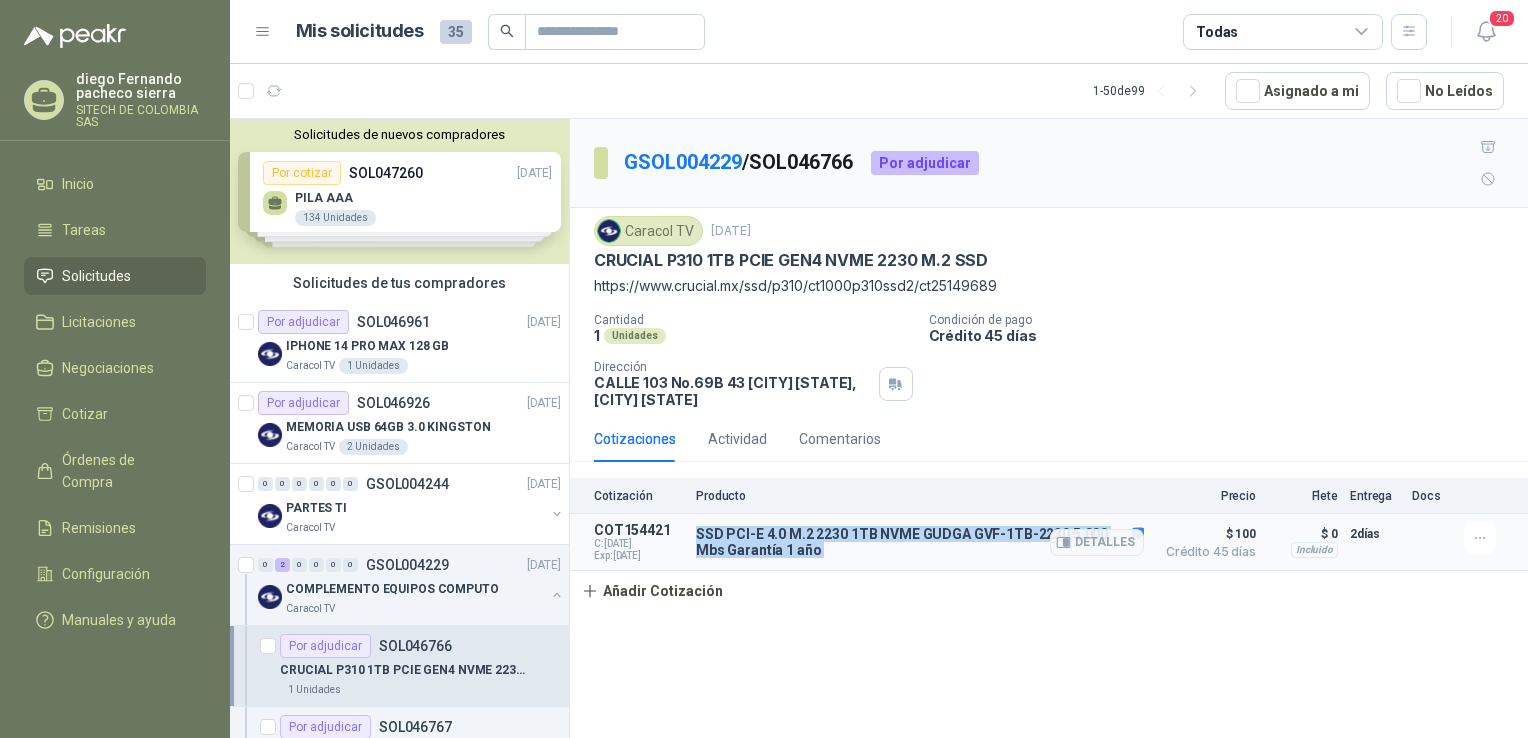 click on "SSD PCI-E 4.0 M.2 2230 1TB NVME GUDGA GVF-1TB-2230 5.000 Mbs Garantía 1 año" at bounding box center (920, 542) 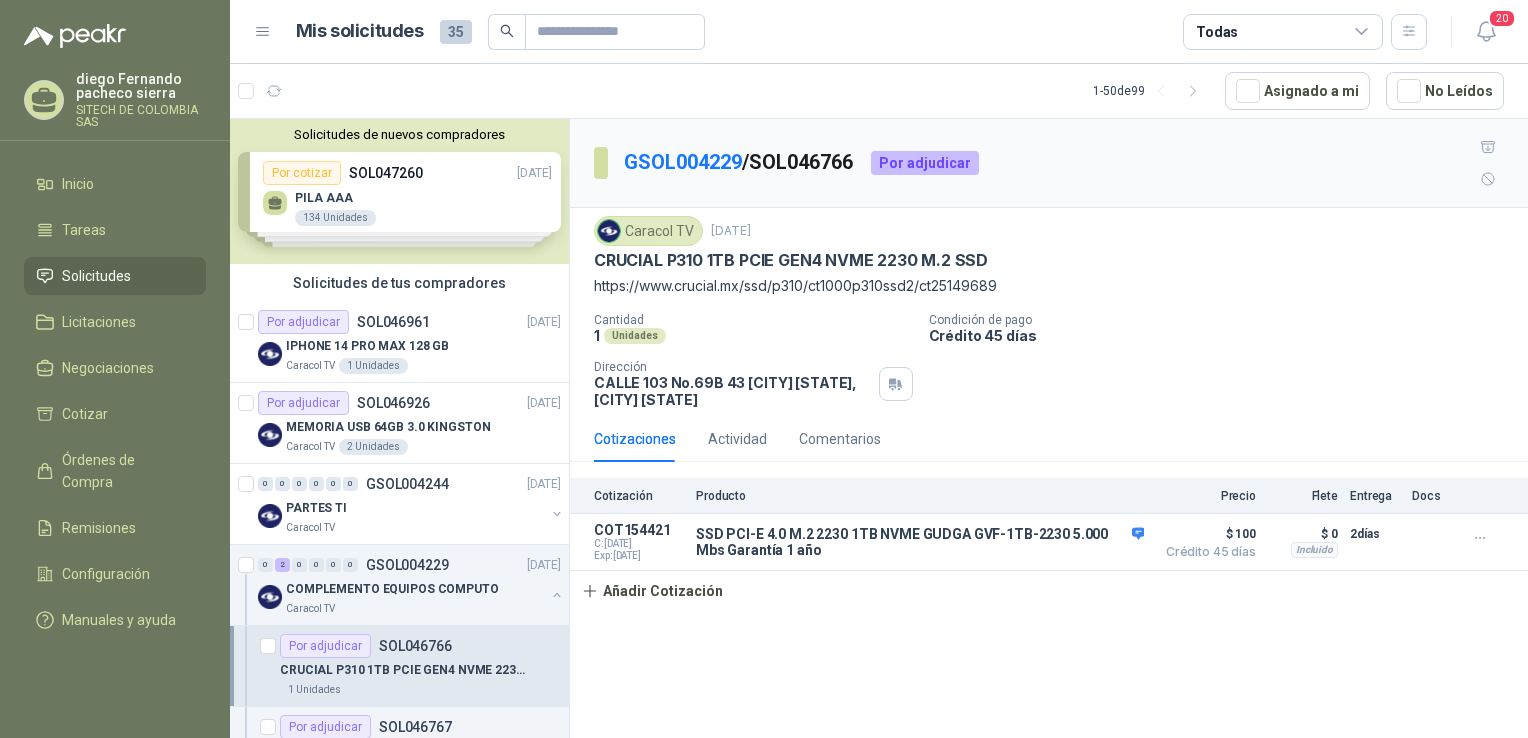 drag, startPoint x: 801, startPoint y: 494, endPoint x: 783, endPoint y: 218, distance: 276.58633 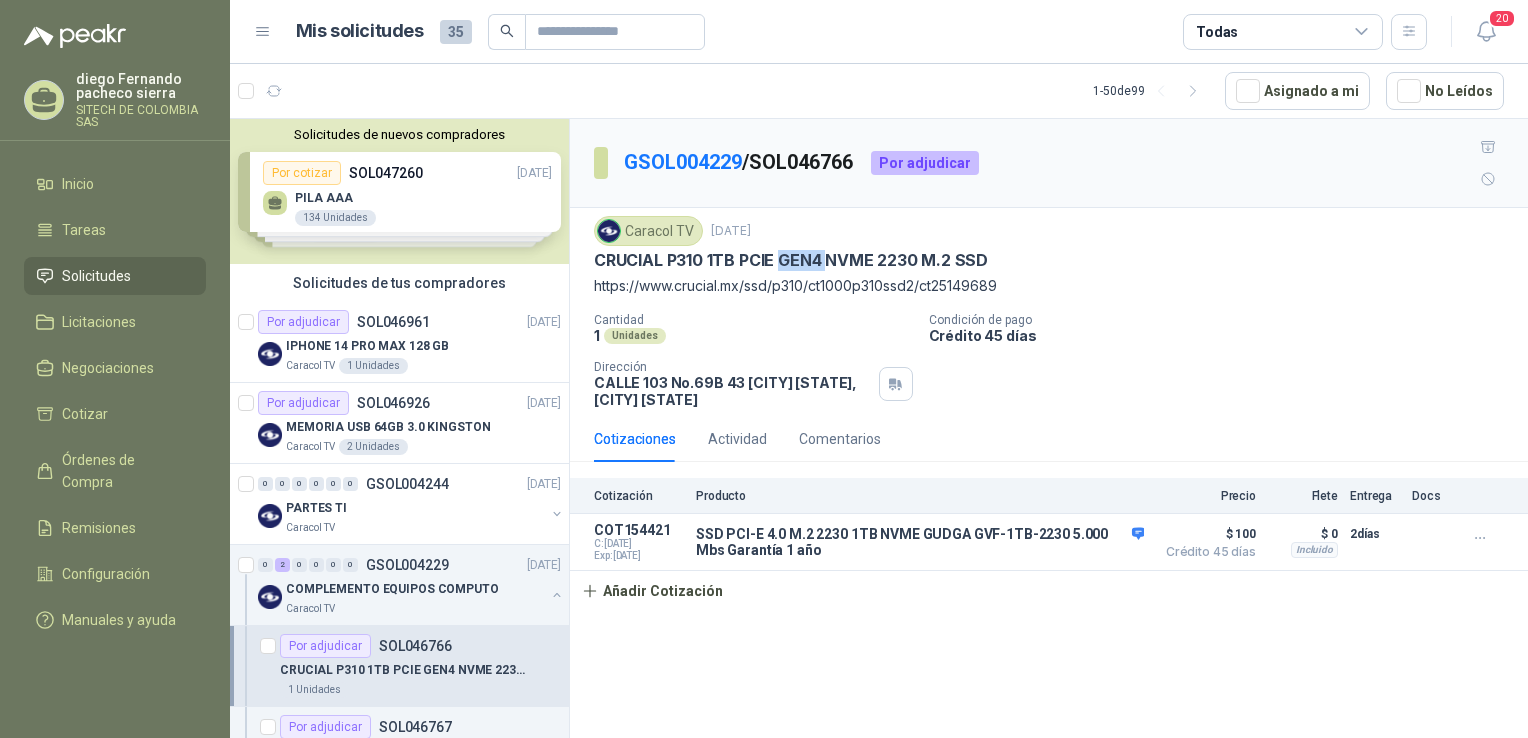 click on "CRUCIAL P310 1TB PCIE GEN4 NVME 2230 M.2 SSD" at bounding box center [791, 260] 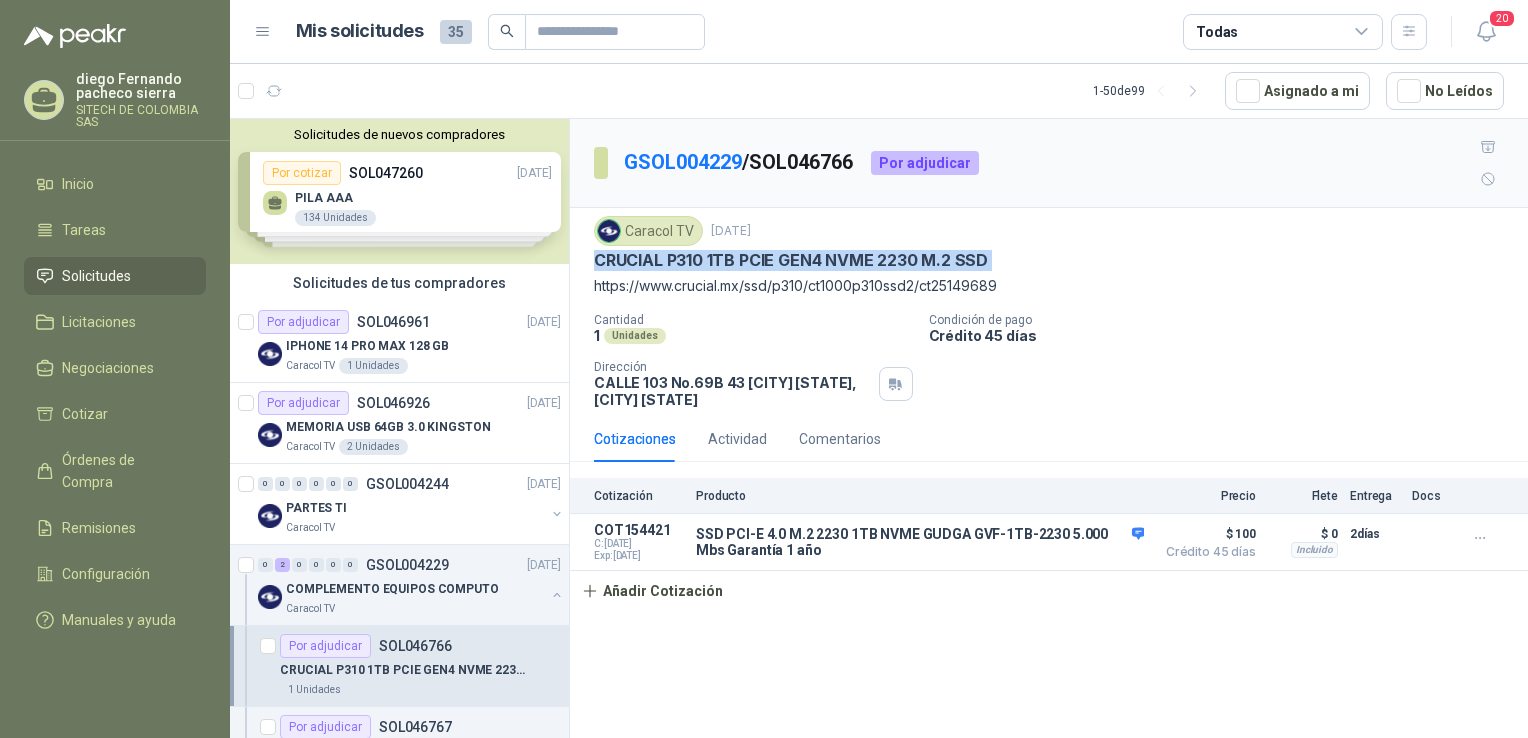 click on "CRUCIAL P310 1TB PCIE GEN4 NVME 2230 M.2 SSD" at bounding box center [791, 260] 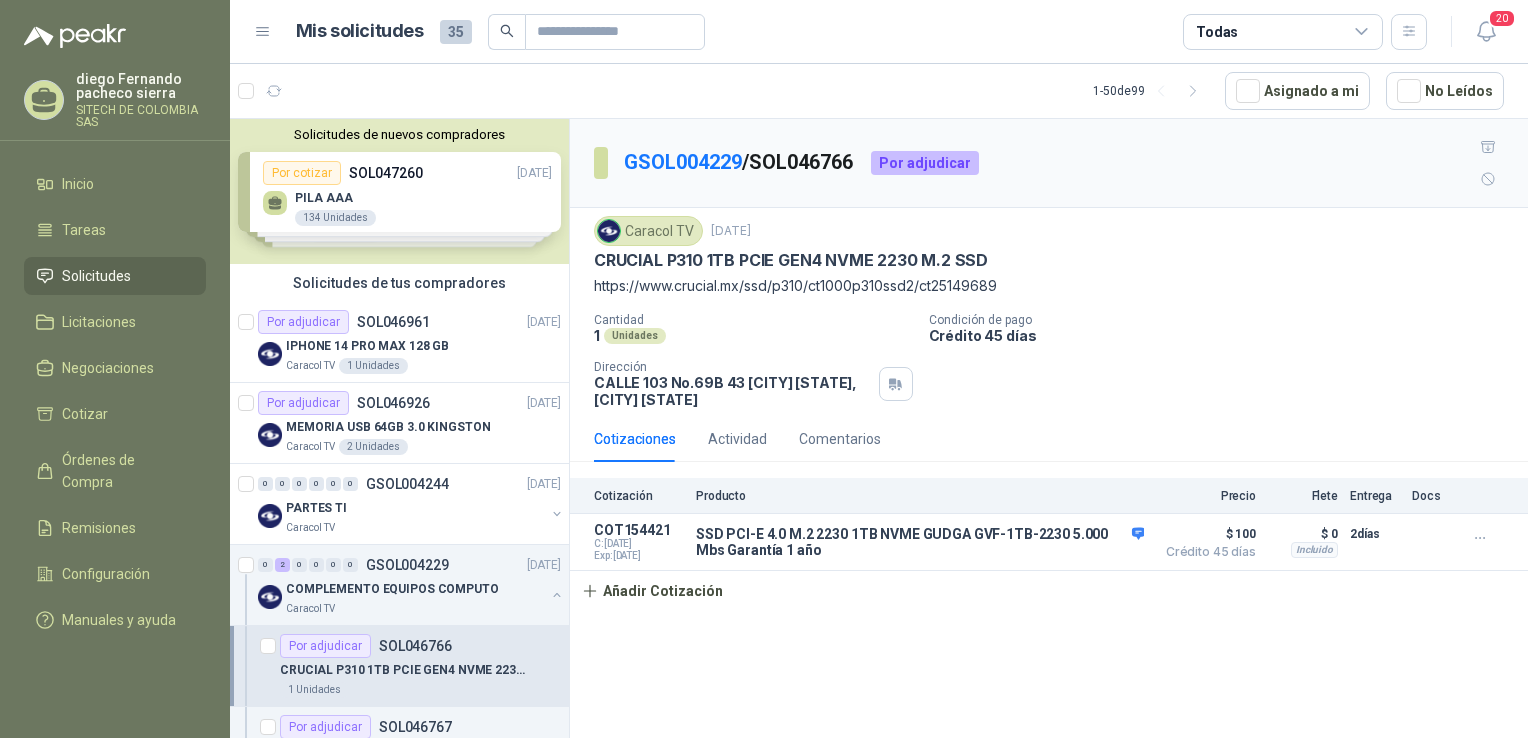 click on "https://www.crucial.mx/ssd/p310/ct1000p310ssd2/ct25149689" at bounding box center (1049, 286) 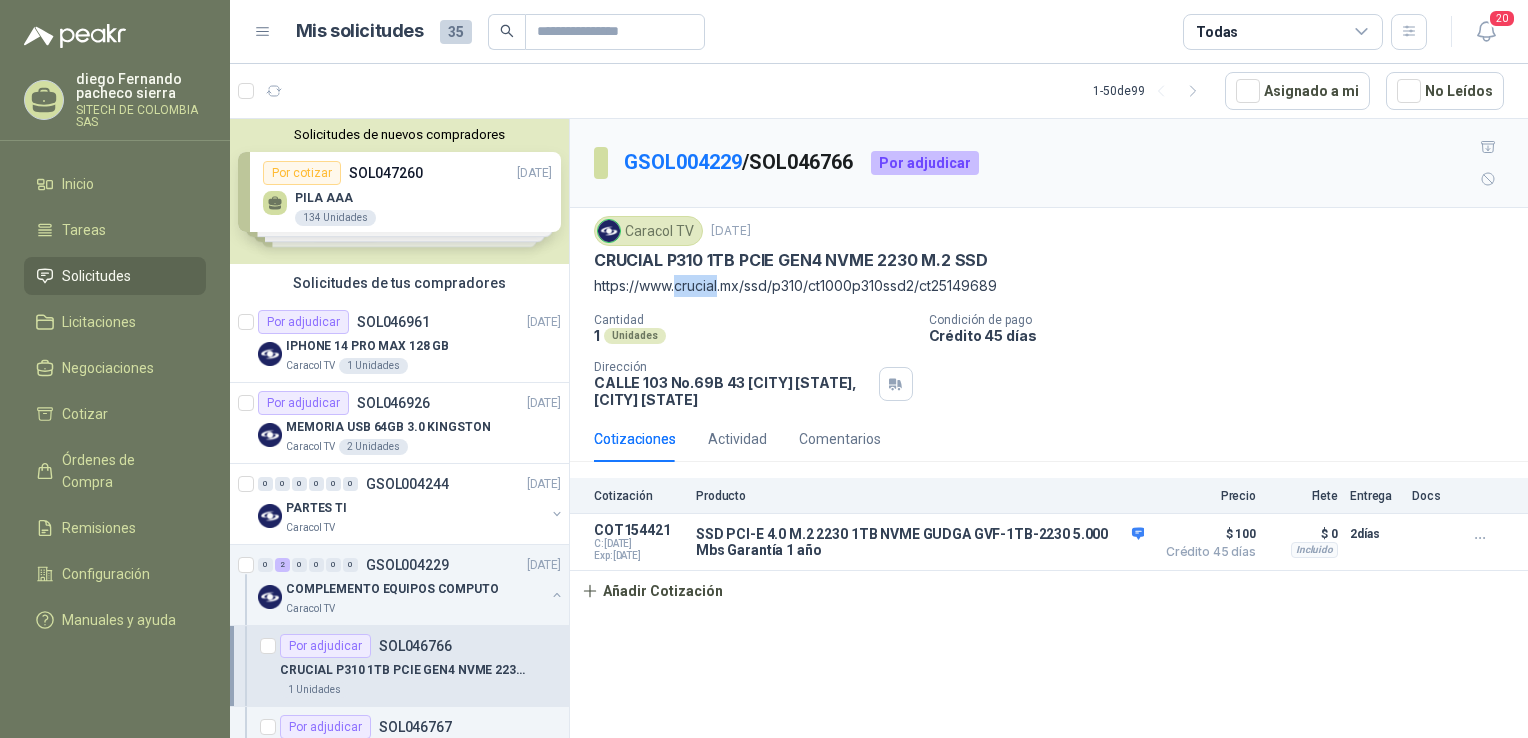 click on "https://www.crucial.mx/ssd/p310/ct1000p310ssd2/ct25149689" at bounding box center (1049, 286) 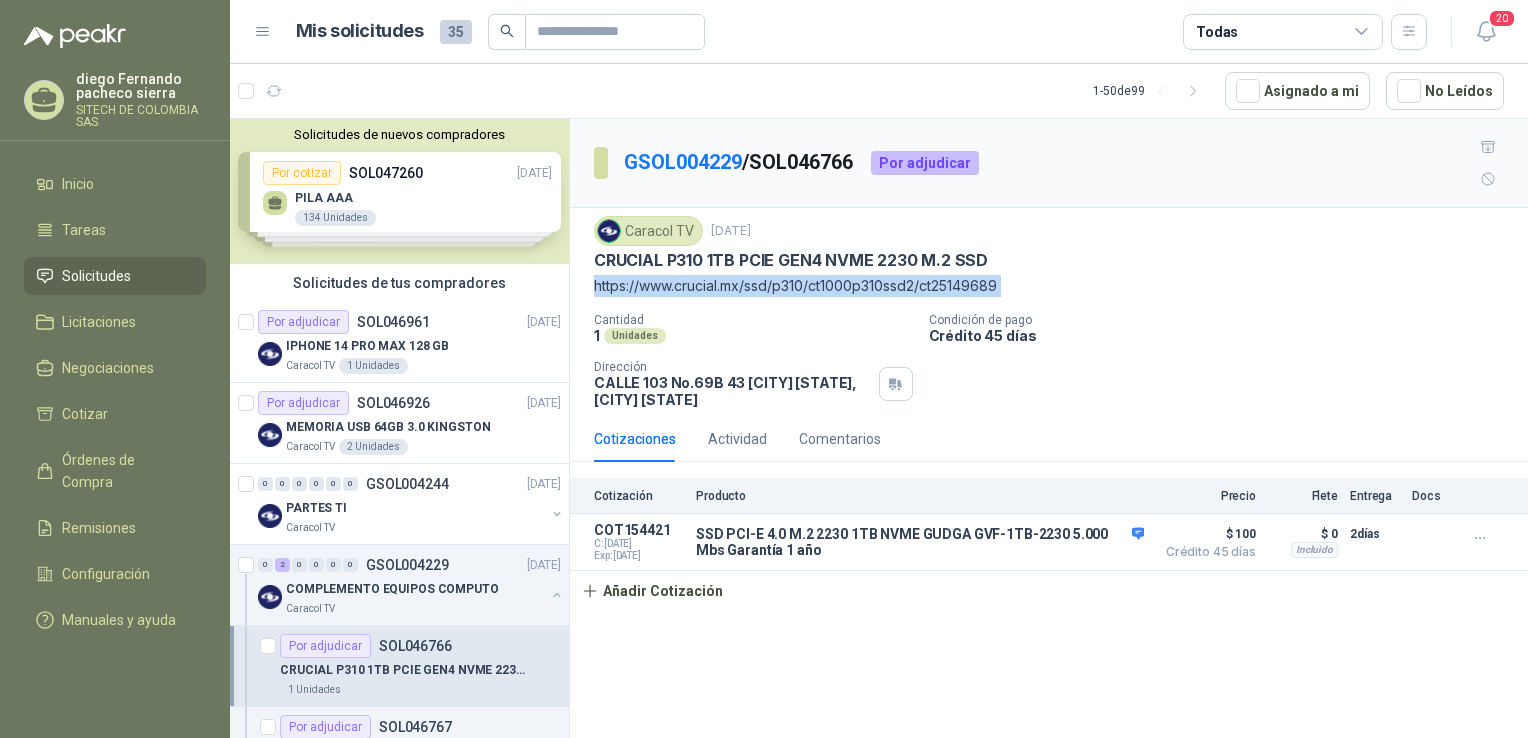 click on "https://www.crucial.mx/ssd/p310/ct1000p310ssd2/ct25149689" at bounding box center (1049, 286) 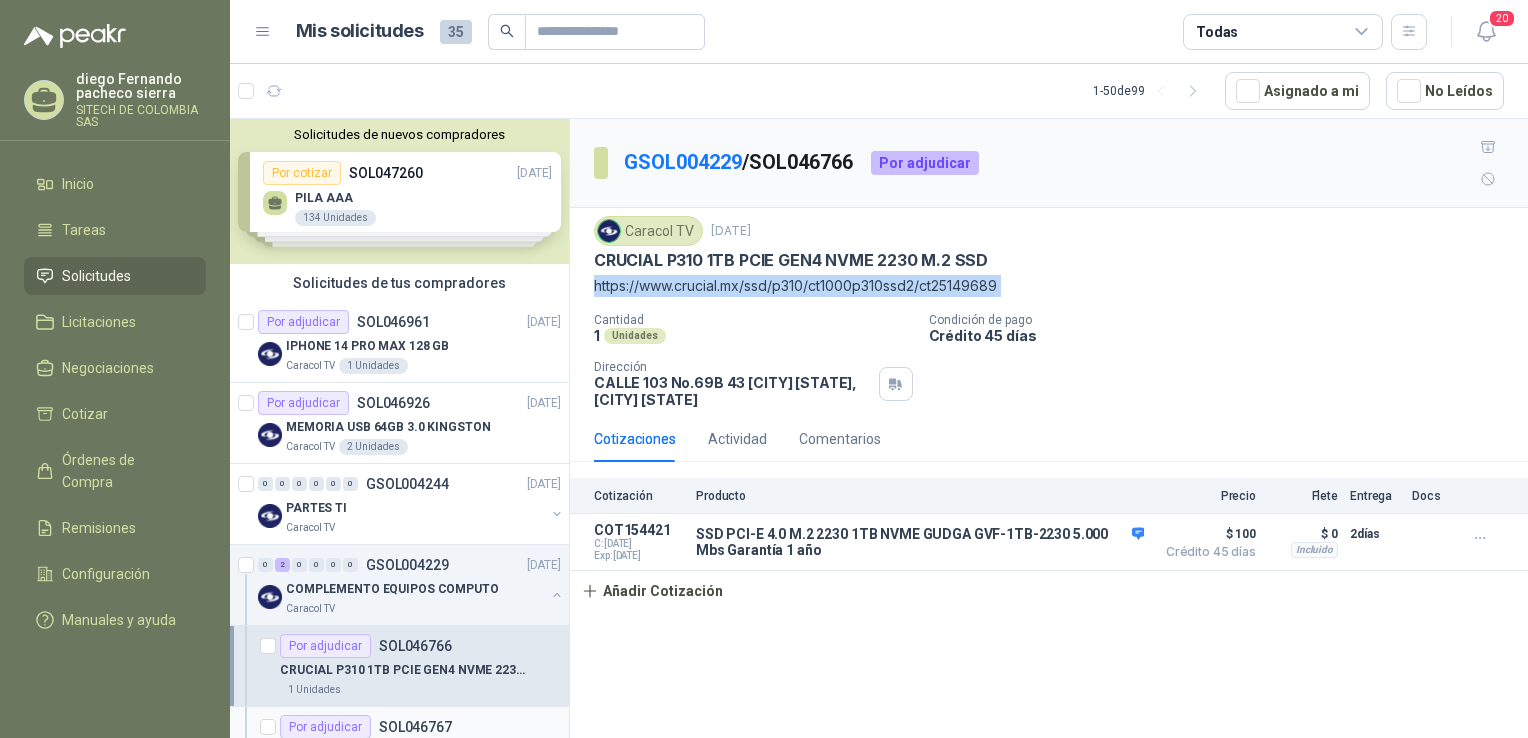 click on "SOL046767" at bounding box center (415, 727) 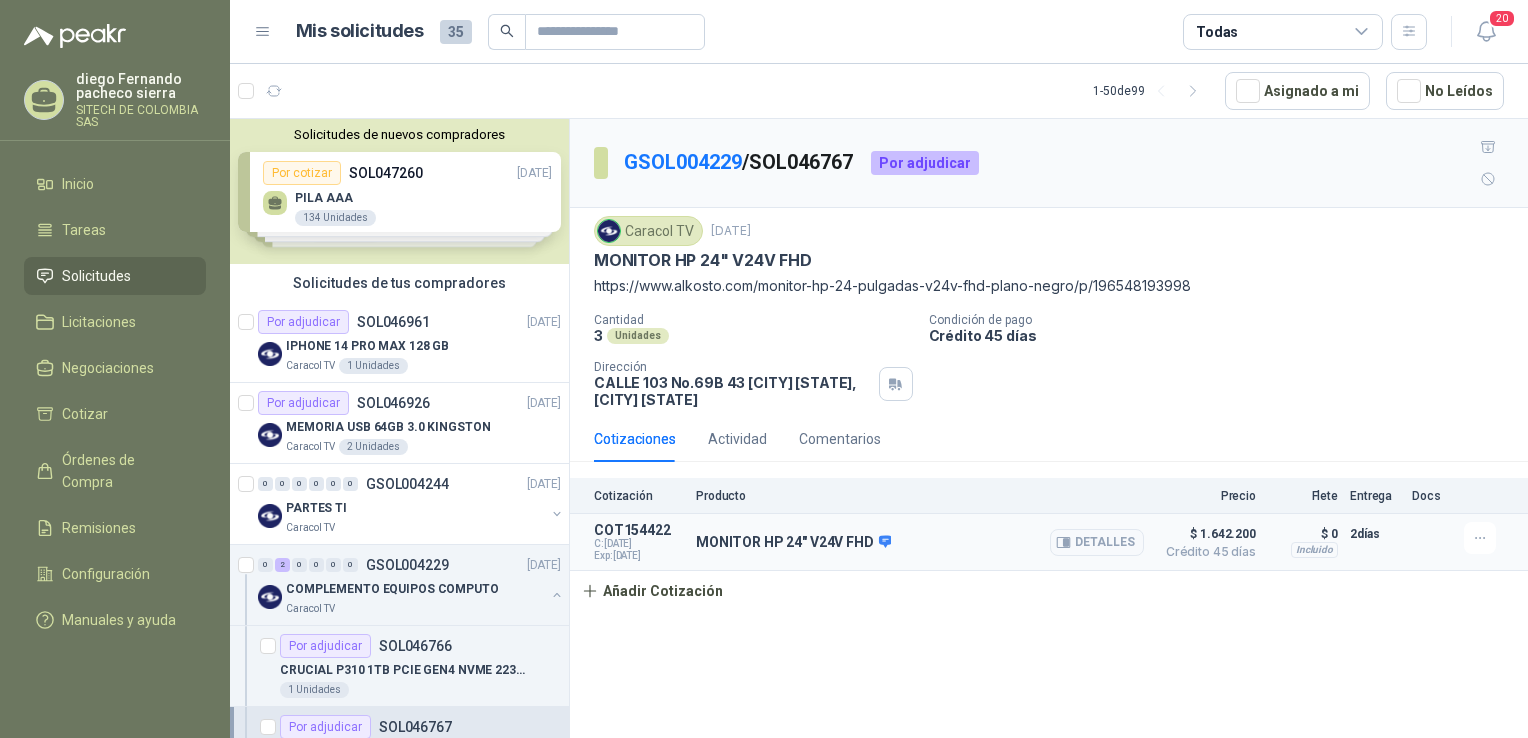 click on "MONITOR HP 24" V24V FHD" at bounding box center (793, 543) 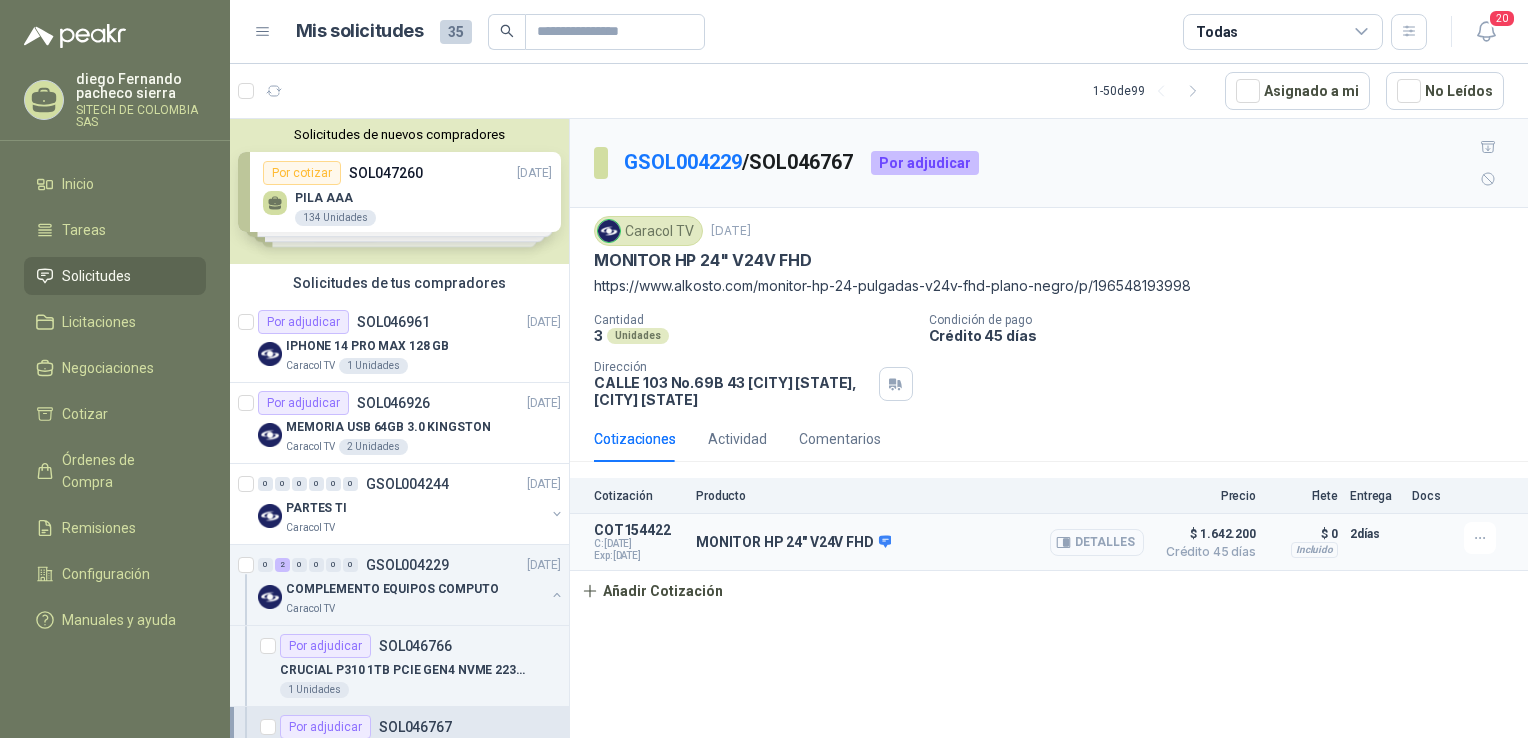 click on "Detalles" at bounding box center [1097, 542] 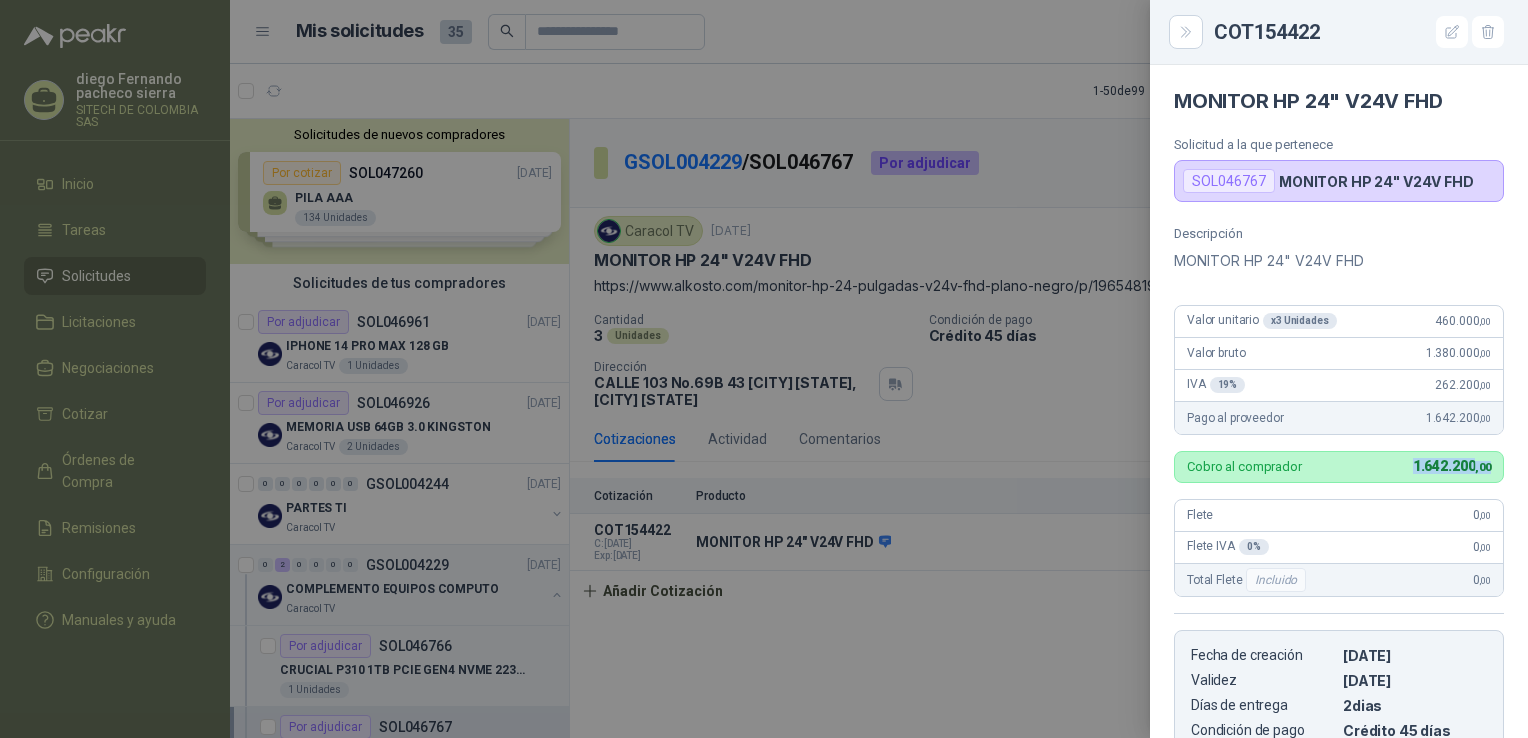 drag, startPoint x: 1396, startPoint y: 467, endPoint x: 1491, endPoint y: 459, distance: 95.33625 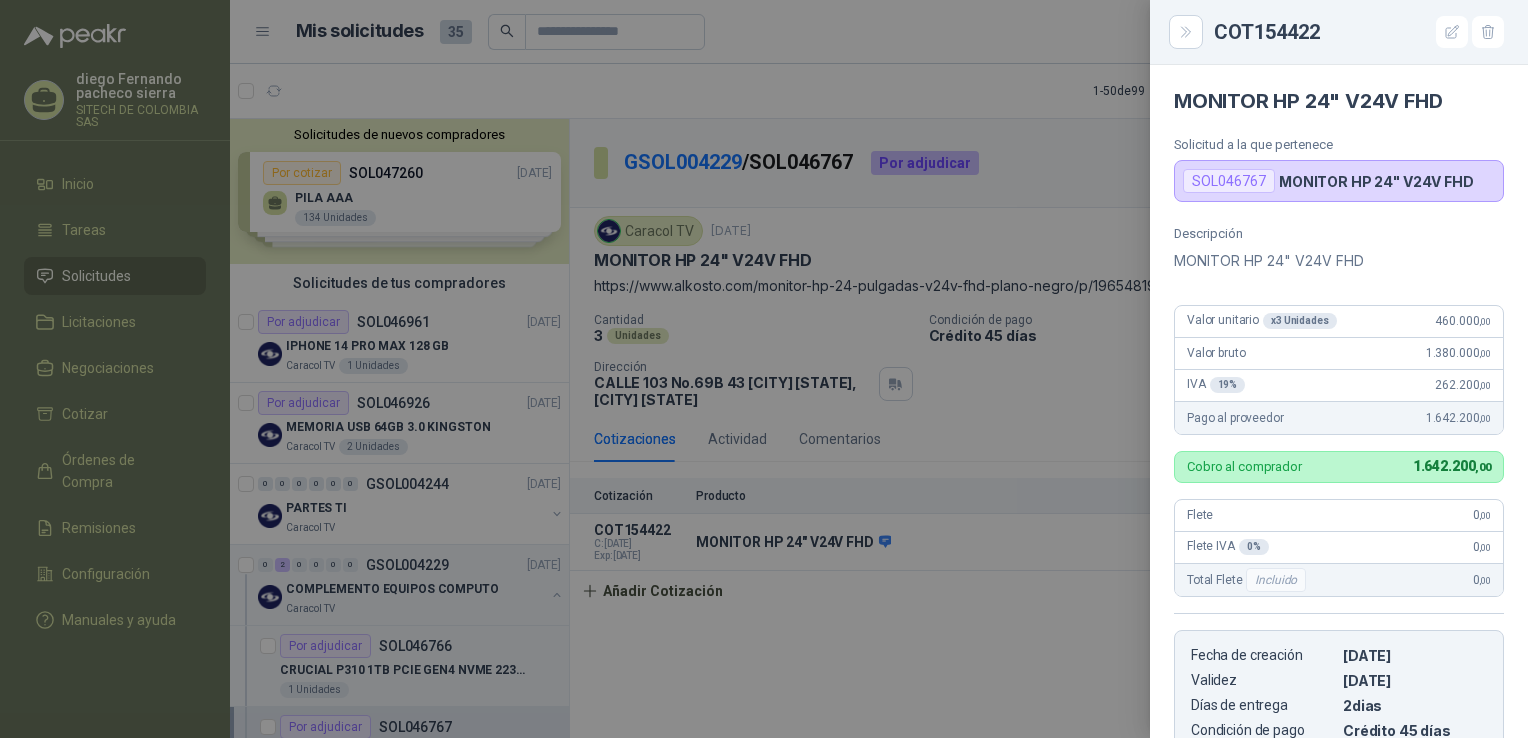 click on "MONITOR HP 24" V24V FHD Solicitud a la que pertenece SOL046767 MONITOR HP 24" V24V FHD" at bounding box center [1339, 133] 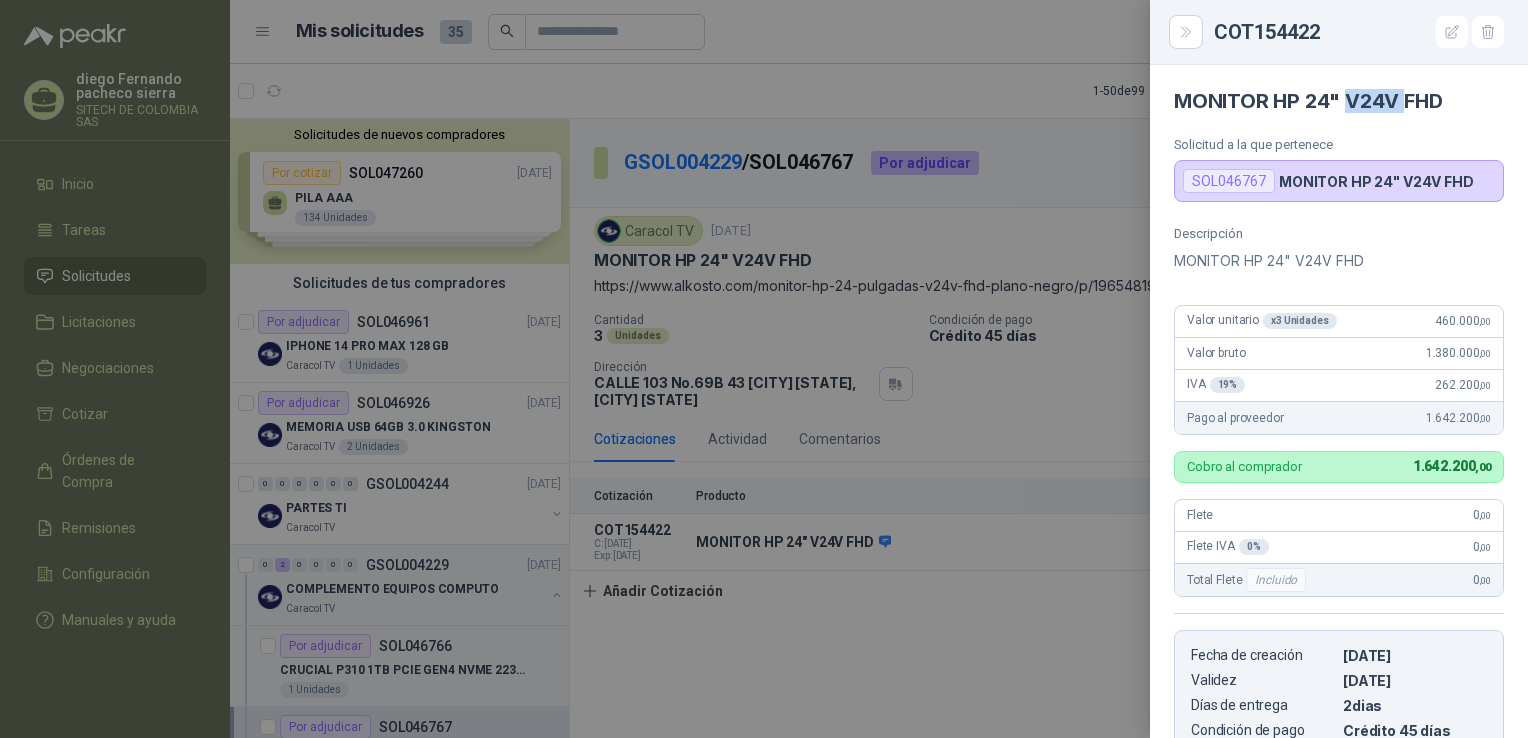 click on "MONITOR HP 24" V24V FHD" at bounding box center (1339, 101) 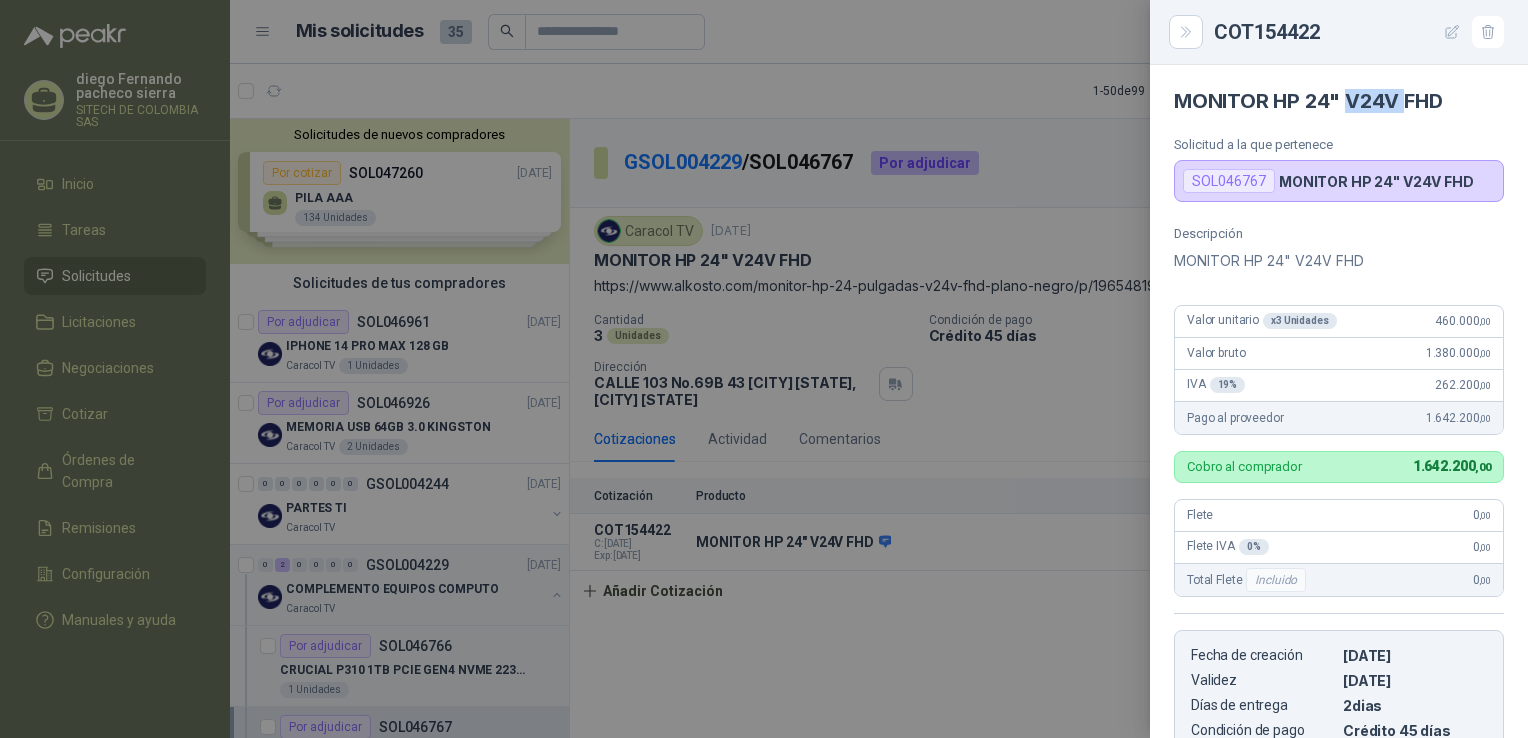 click at bounding box center (1452, 32) 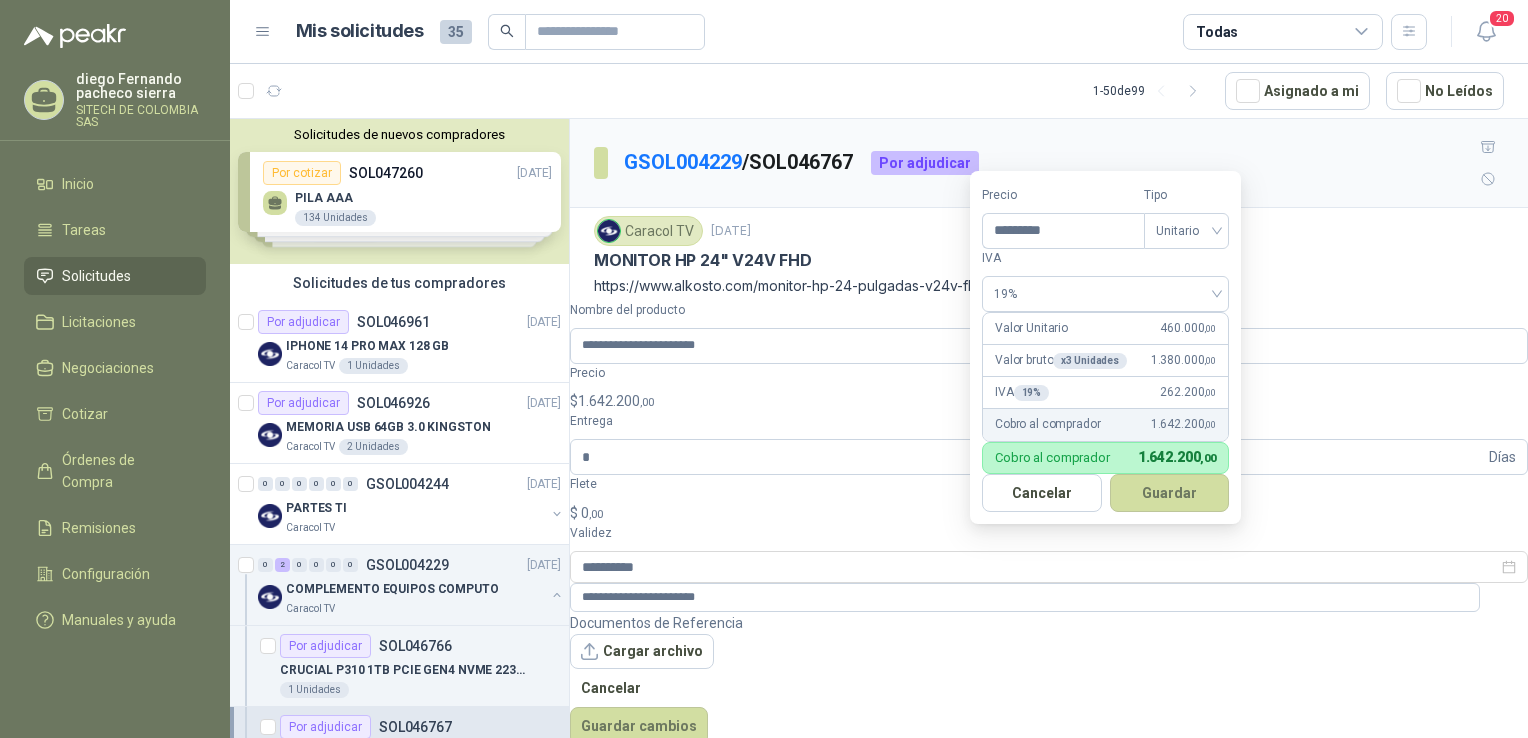 click on "$ 1.642.200 ,00" at bounding box center (1049, 401) 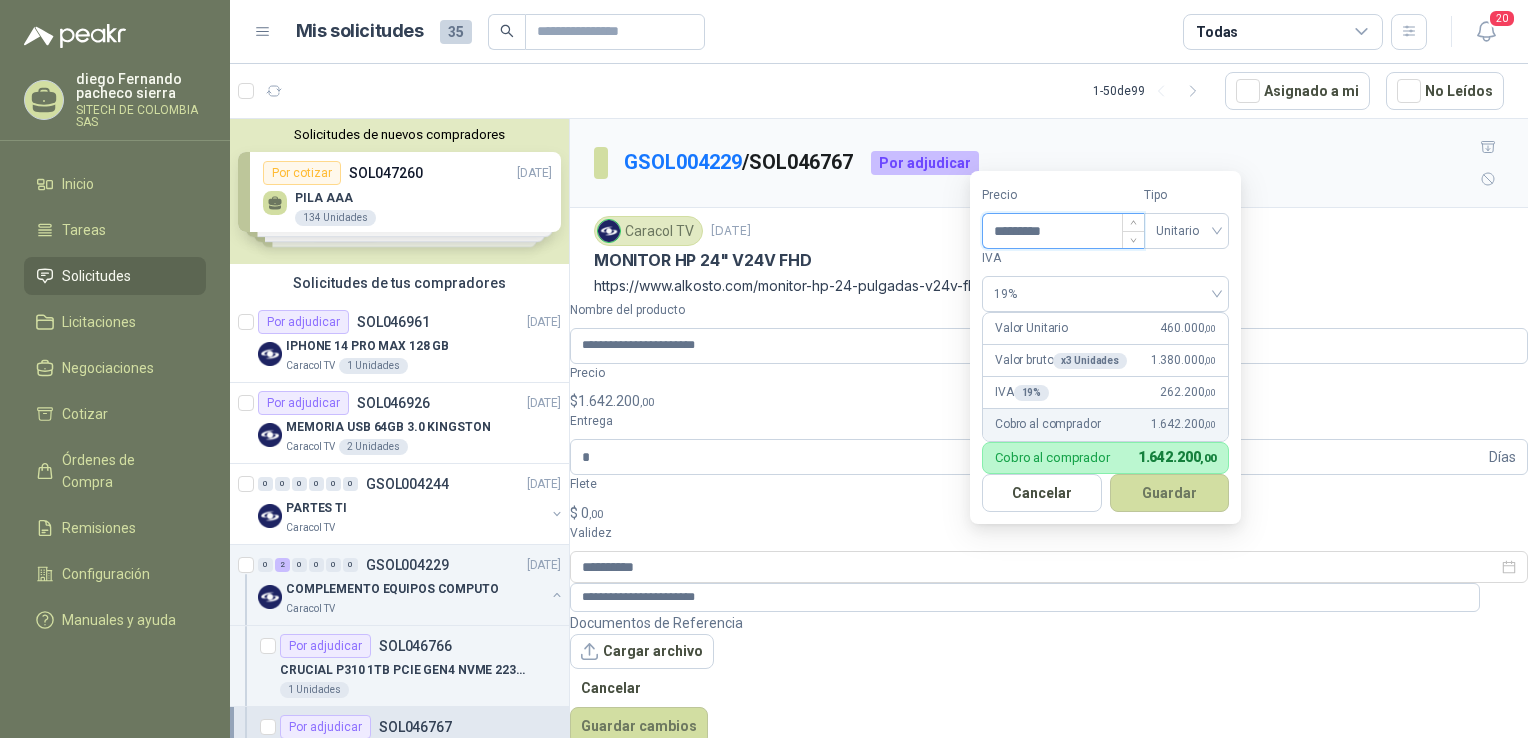 click on "*********" at bounding box center [1063, 231] 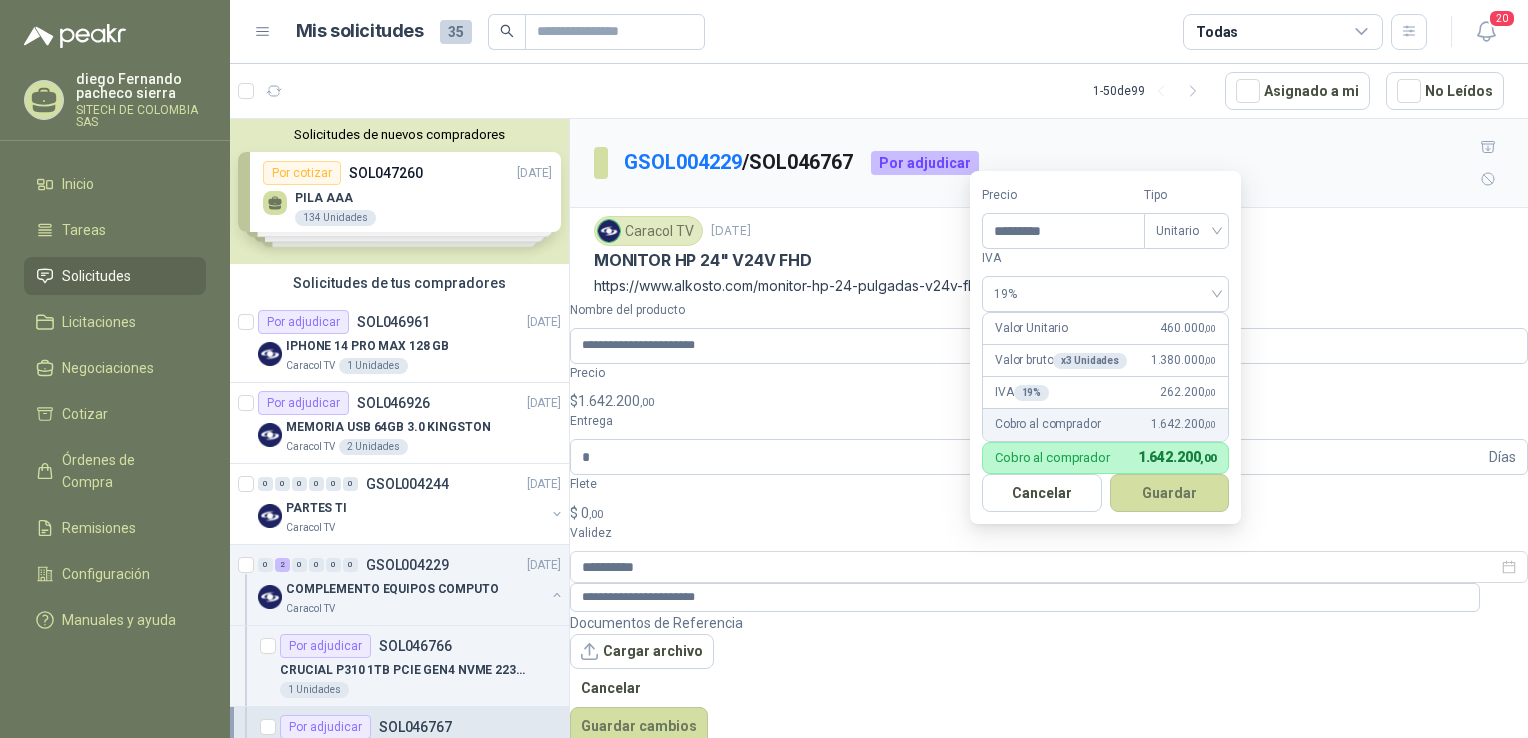 click on "MONITOR HP 24" V24V FHD" at bounding box center (703, 260) 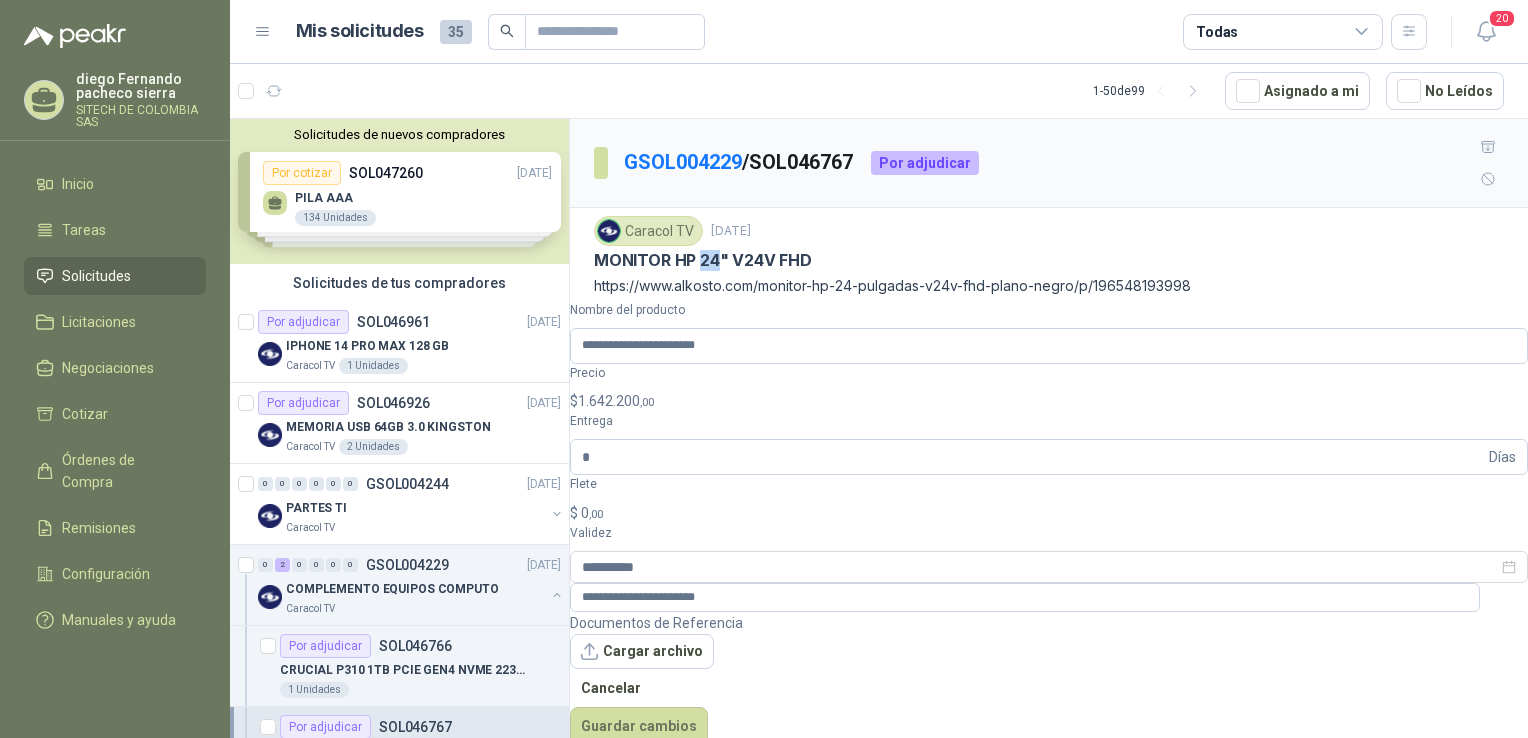 click on "MONITOR HP 24" V24V FHD" at bounding box center [703, 260] 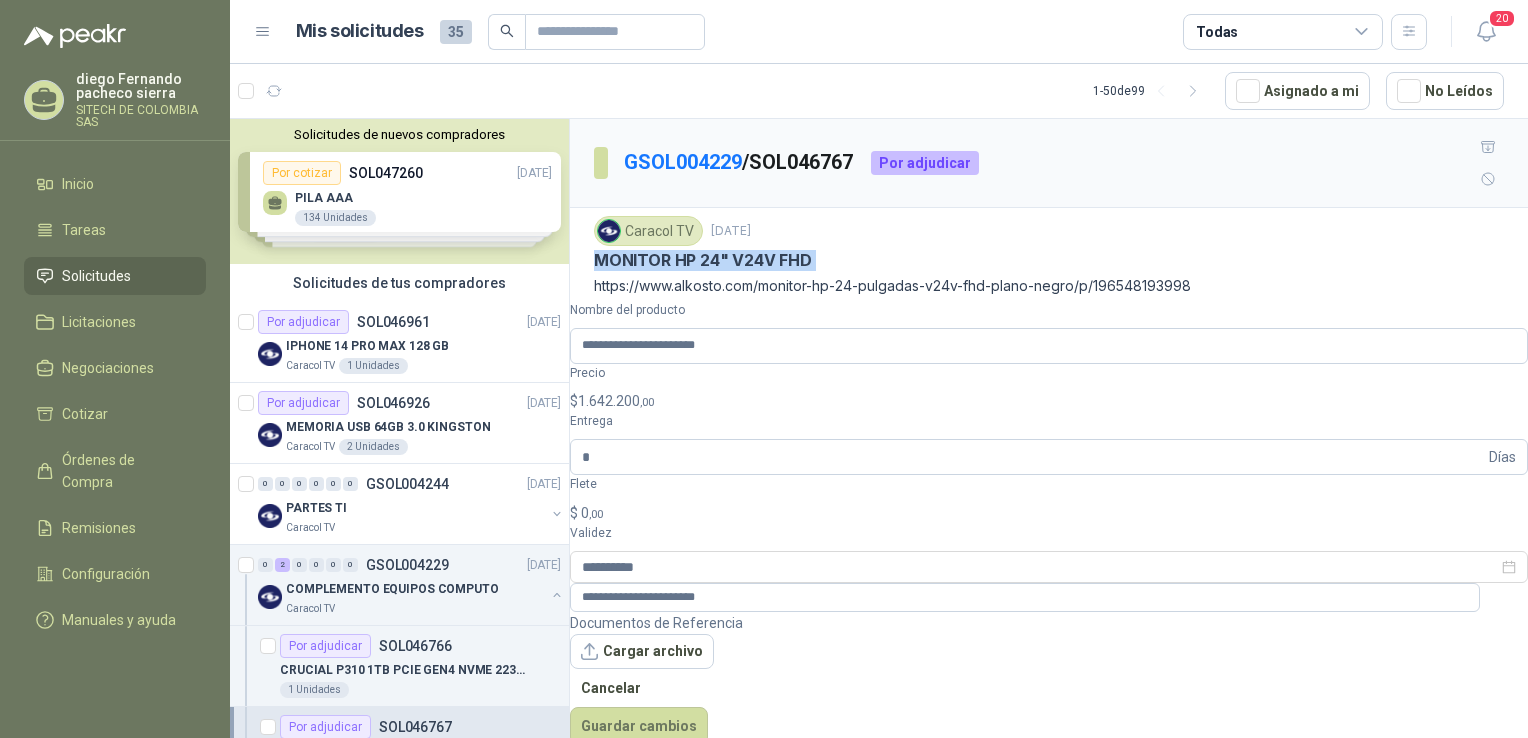 click on "MONITOR HP 24" V24V FHD" at bounding box center (703, 260) 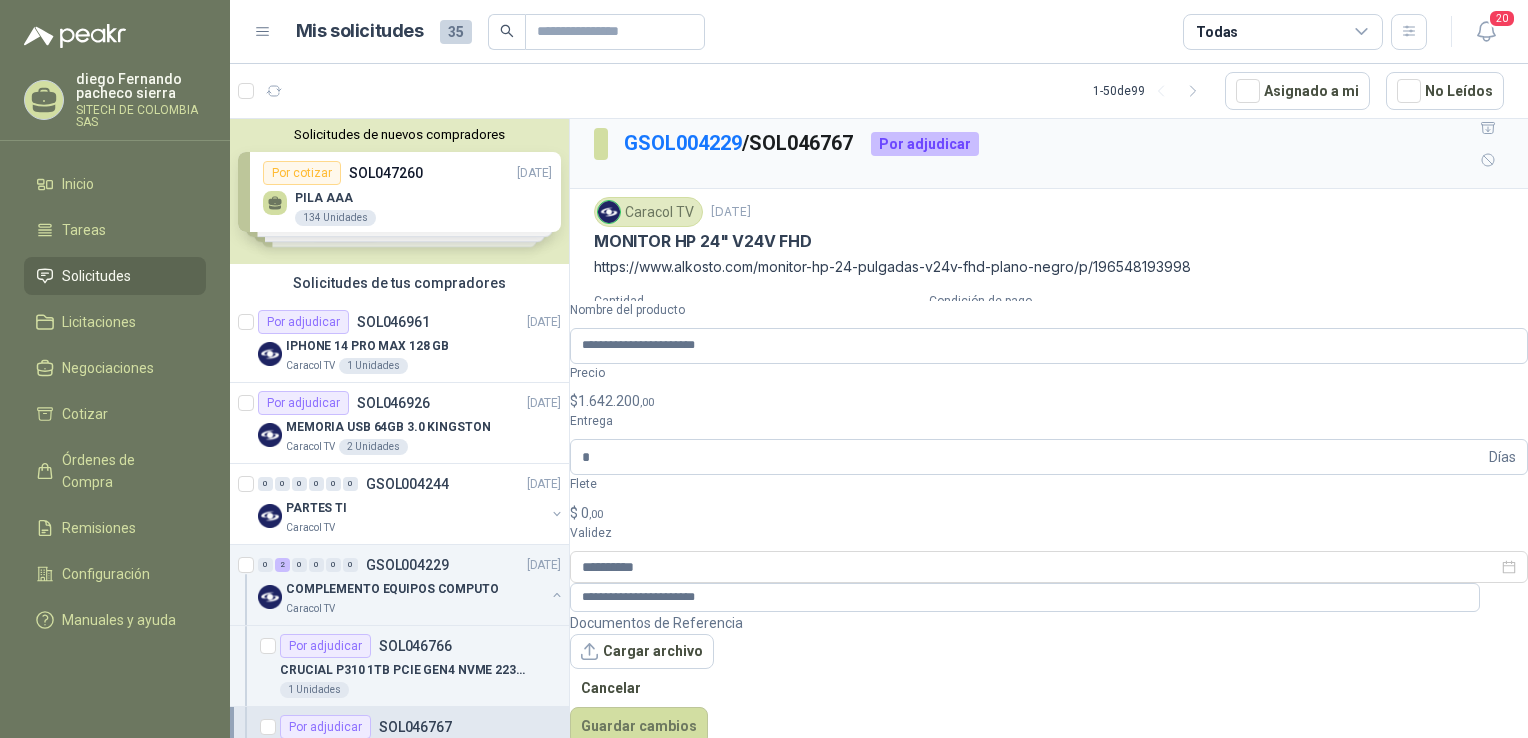 scroll, scrollTop: 36, scrollLeft: 0, axis: vertical 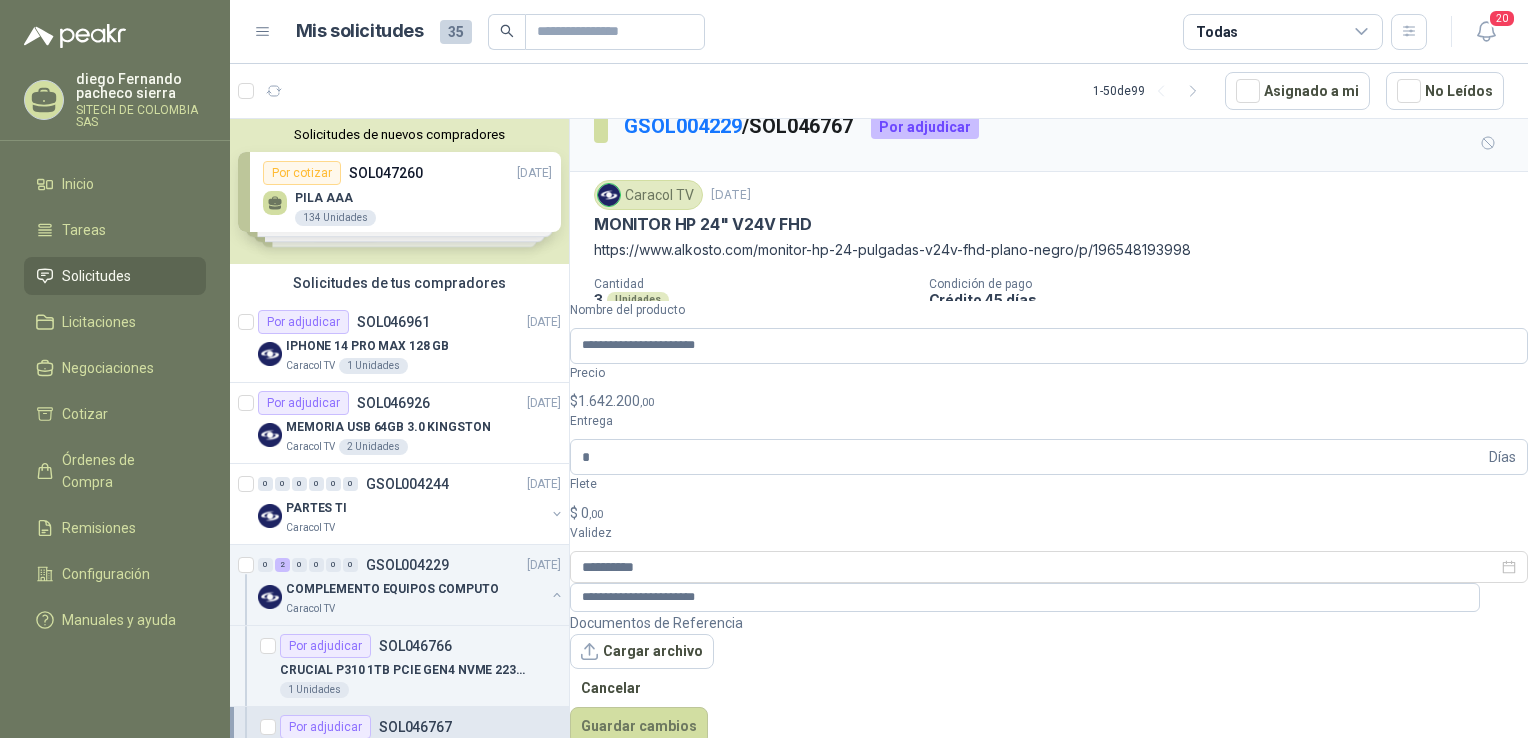 drag, startPoint x: 689, startPoint y: 431, endPoint x: 676, endPoint y: 503, distance: 73.1642 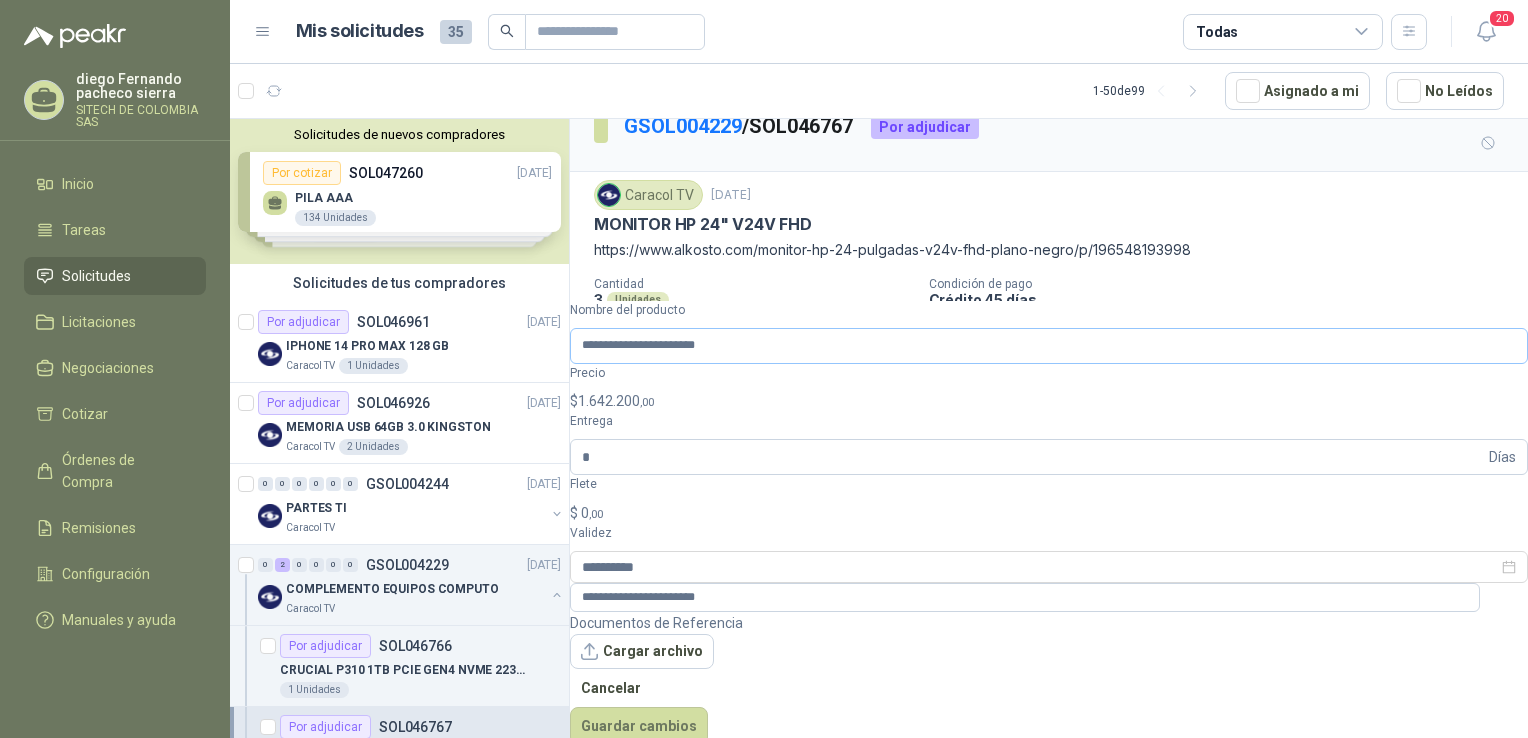 copy on "MONITOR HP 24" V24V FHD" 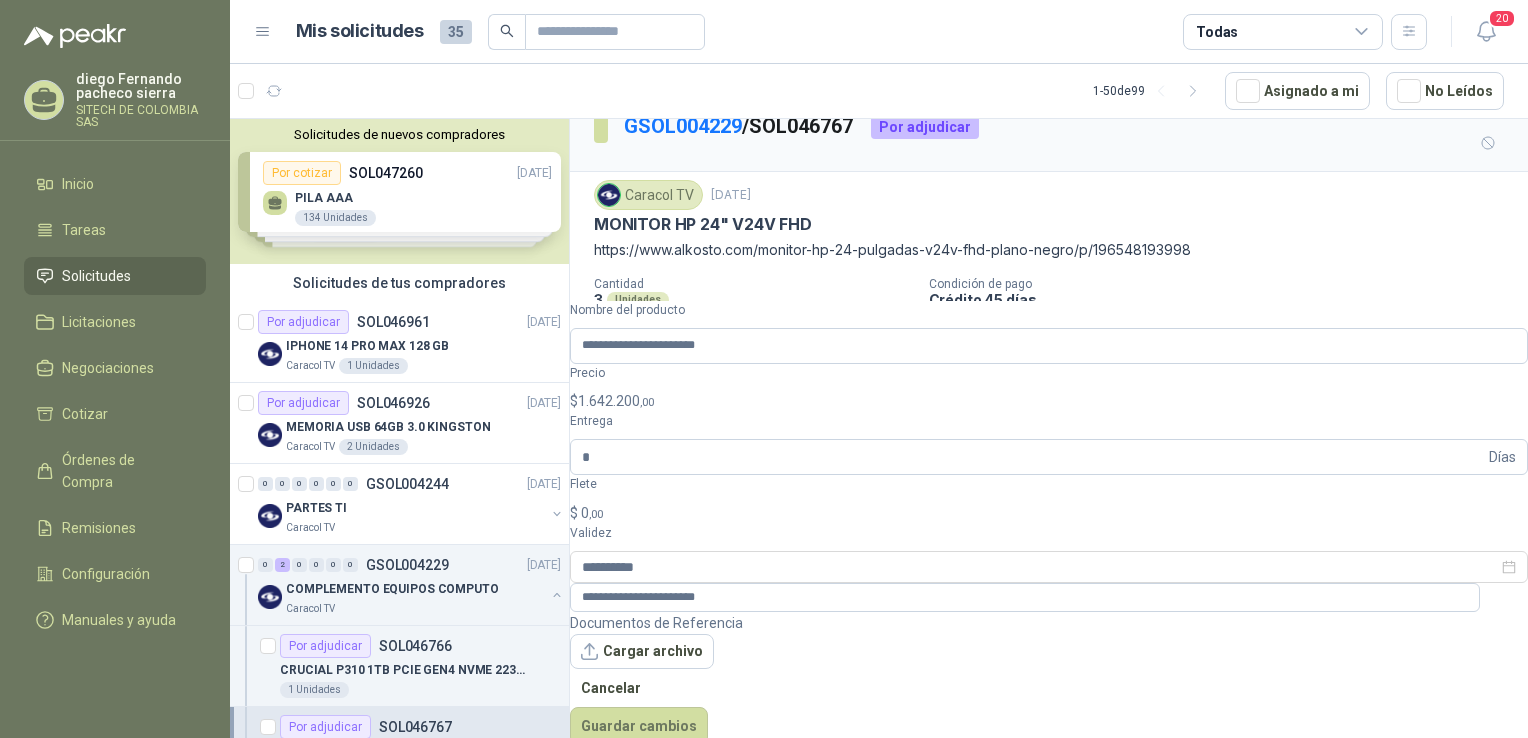 drag, startPoint x: 422, startPoint y: 370, endPoint x: 849, endPoint y: 28, distance: 547.0768 